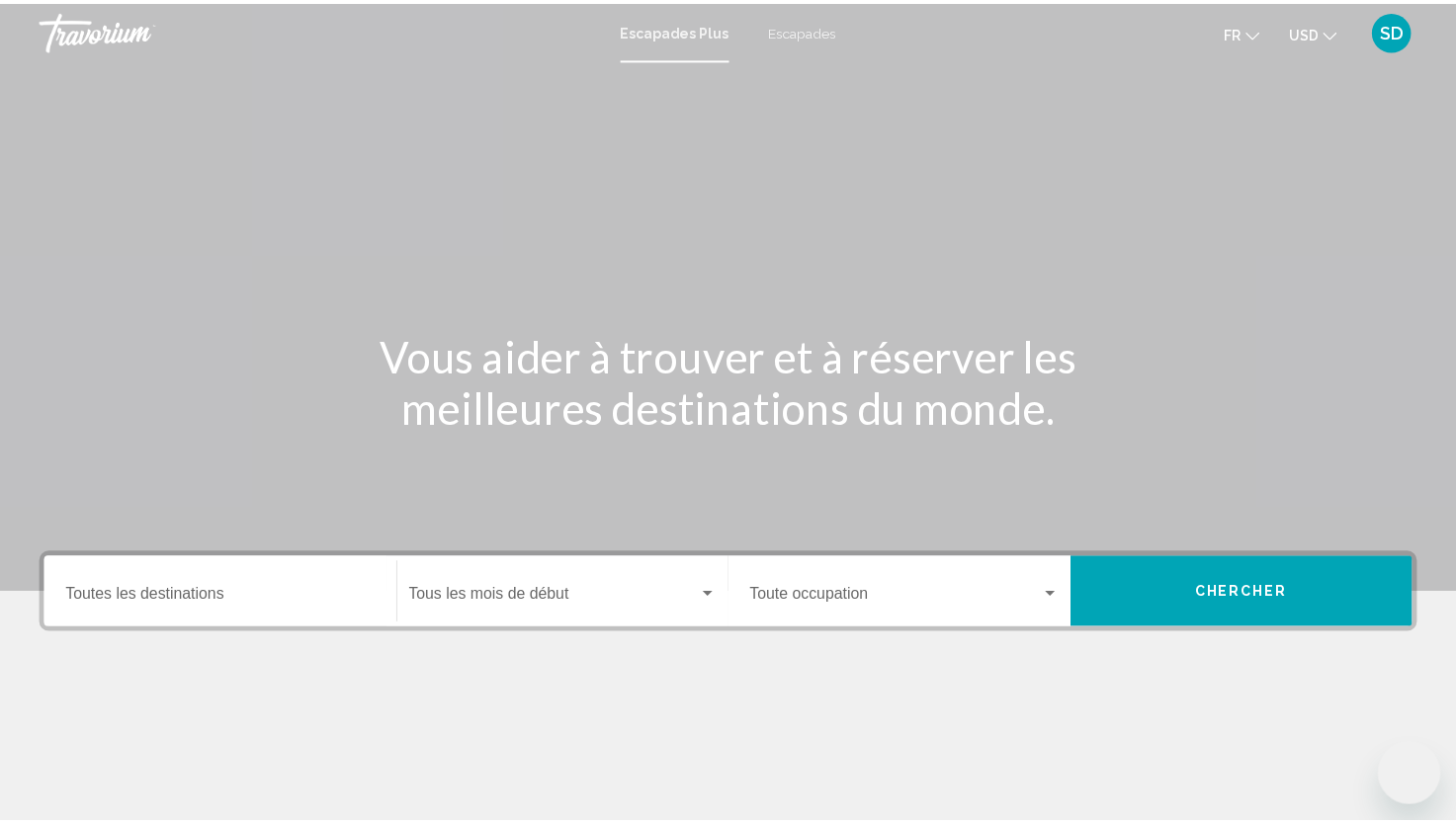 scroll, scrollTop: 0, scrollLeft: 0, axis: both 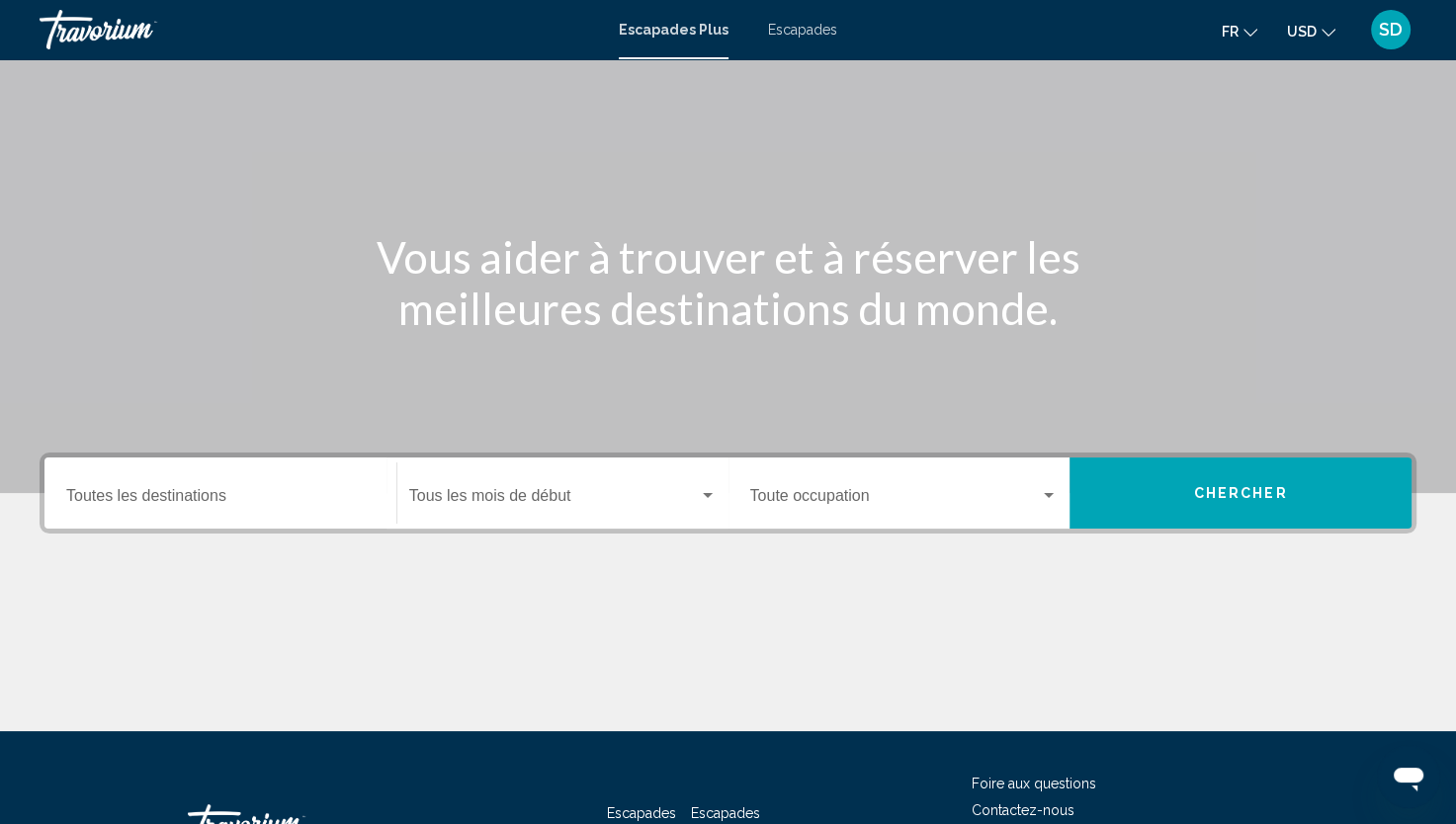 click on "Occupancy Toute occupation" at bounding box center [904, 493] 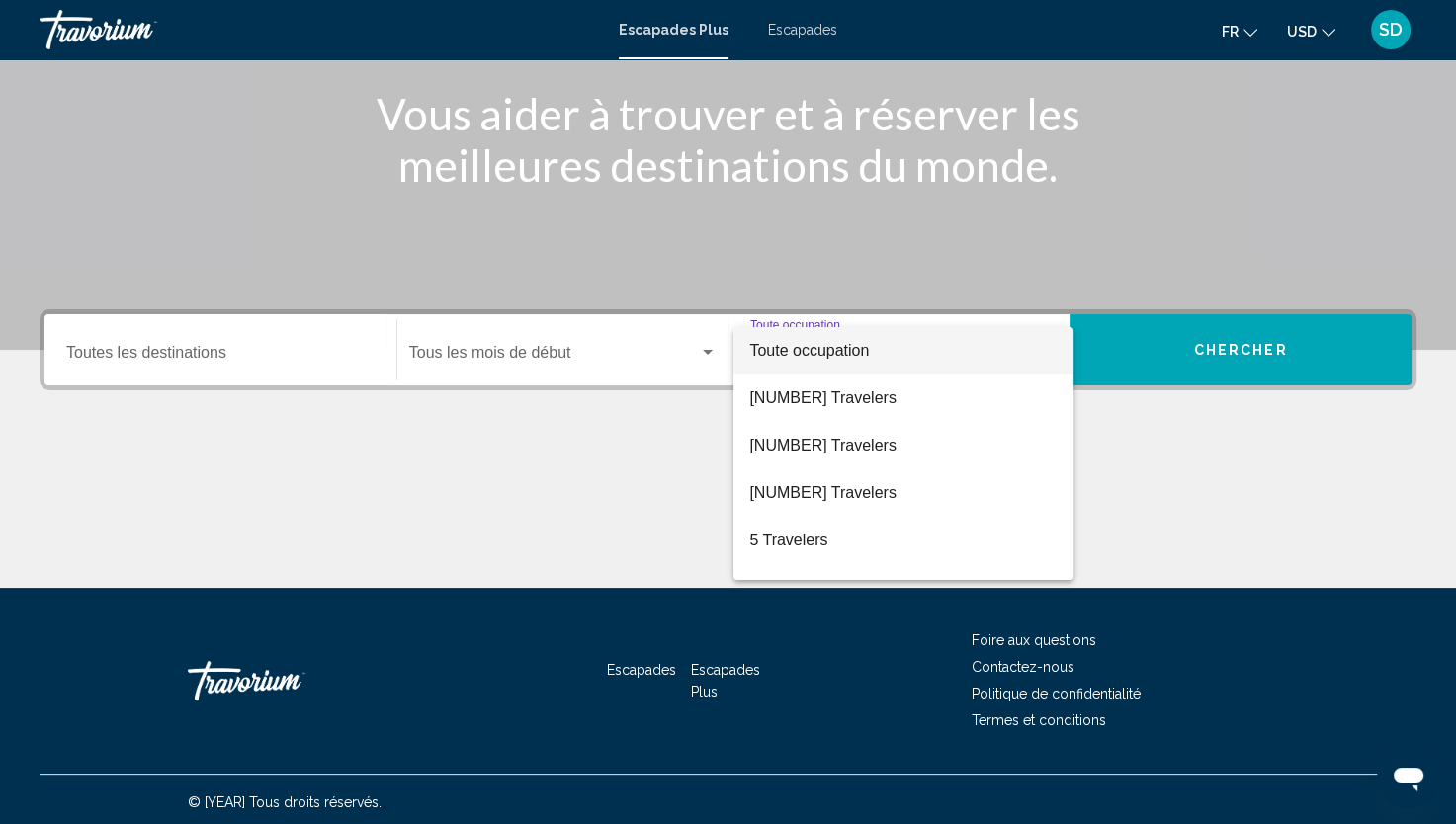 scroll, scrollTop: 248, scrollLeft: 0, axis: vertical 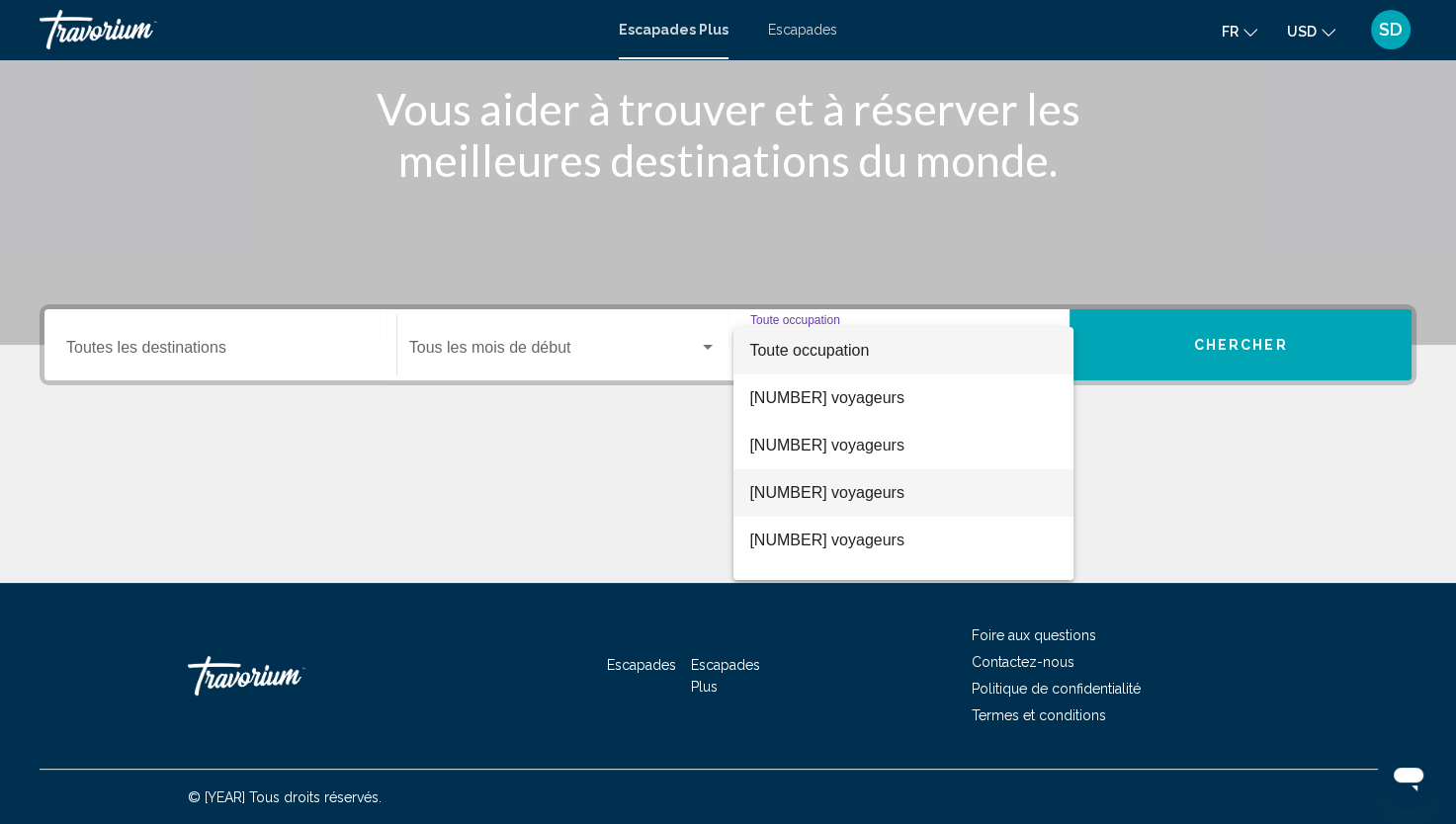 click on "[NUMBER] voyageurs" at bounding box center [903, 493] 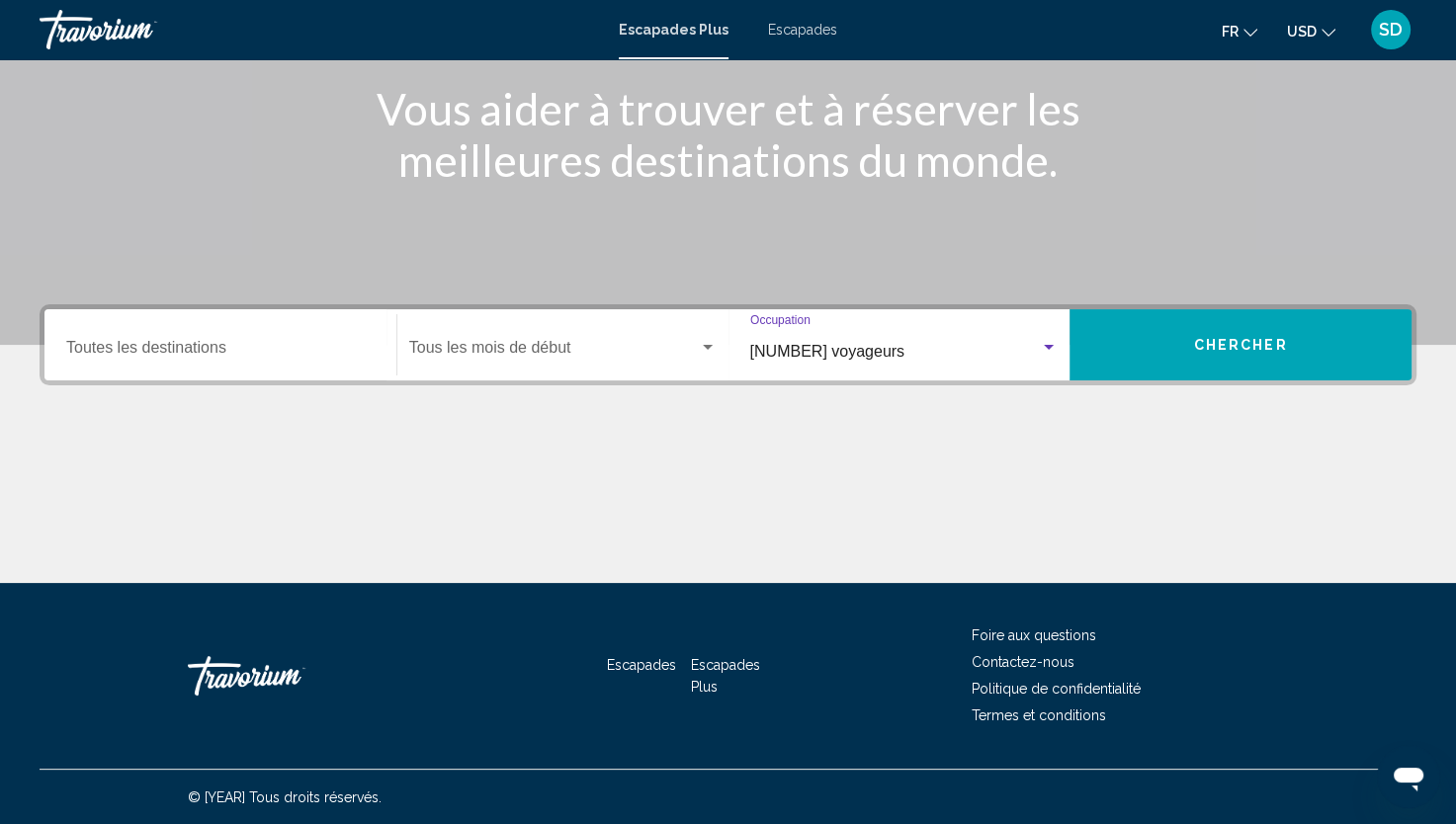 click at bounding box center (708, 347) 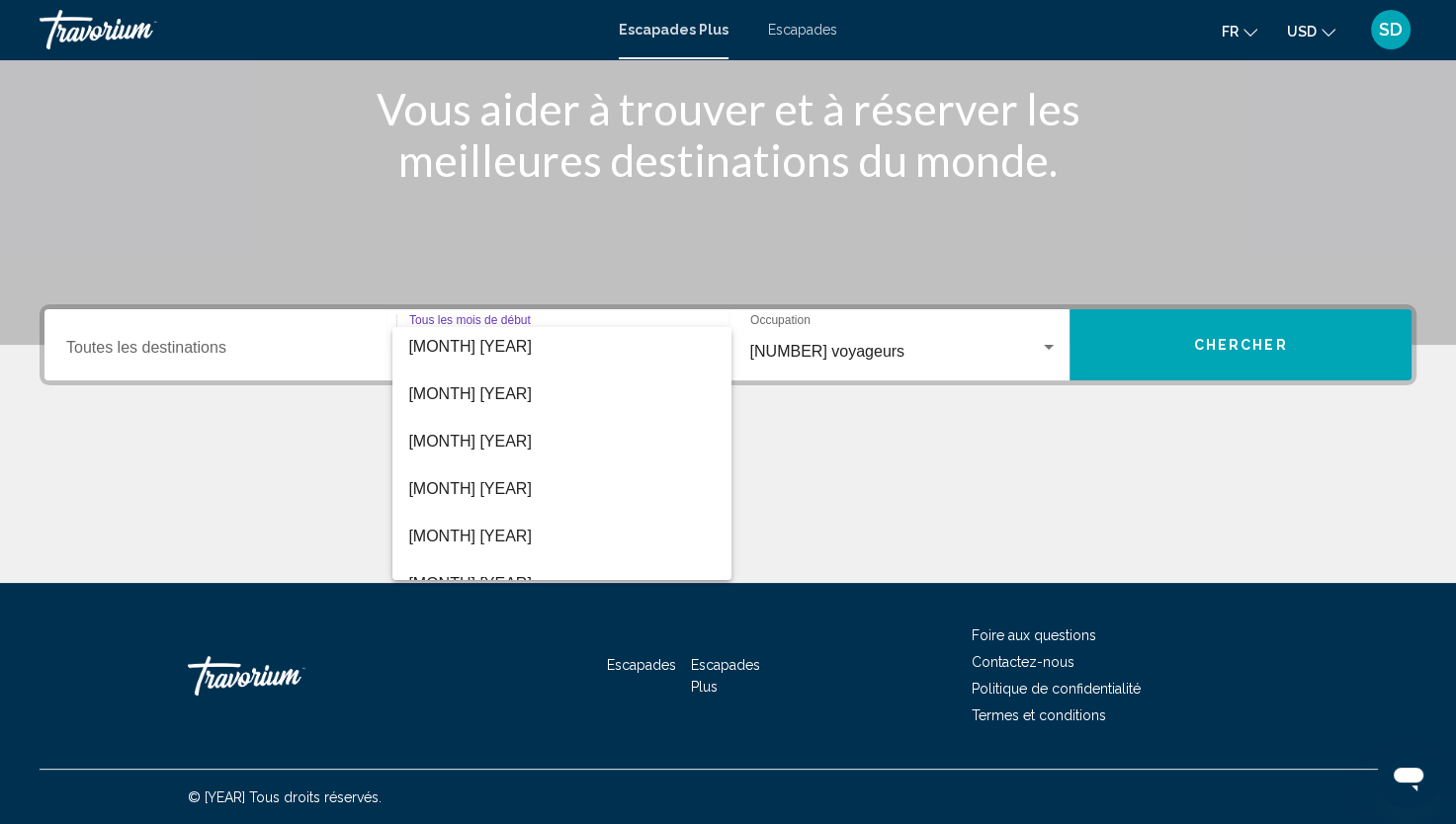 scroll, scrollTop: 411, scrollLeft: 0, axis: vertical 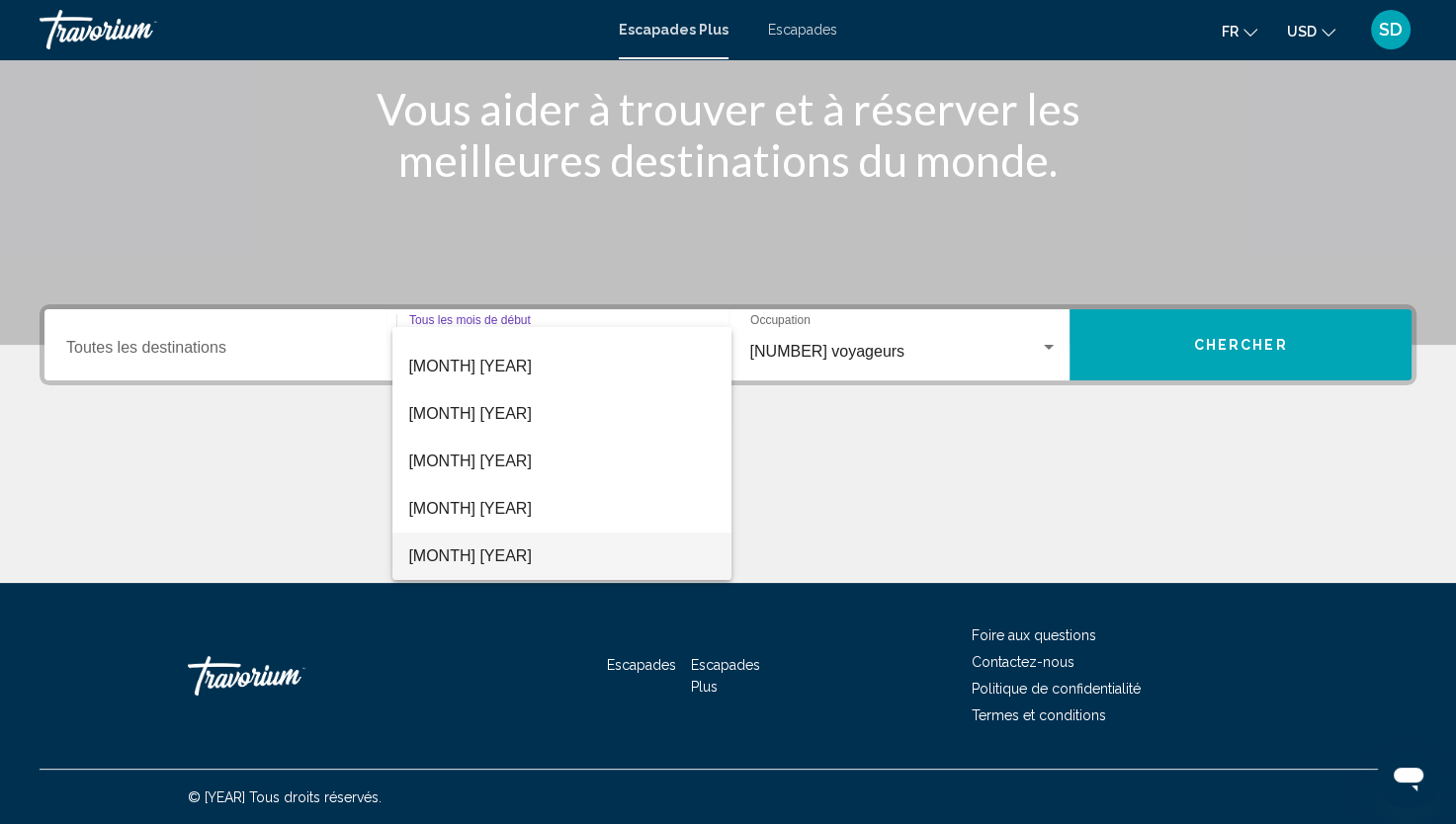 click on "[MONTH] [YEAR]" at bounding box center (561, 556) 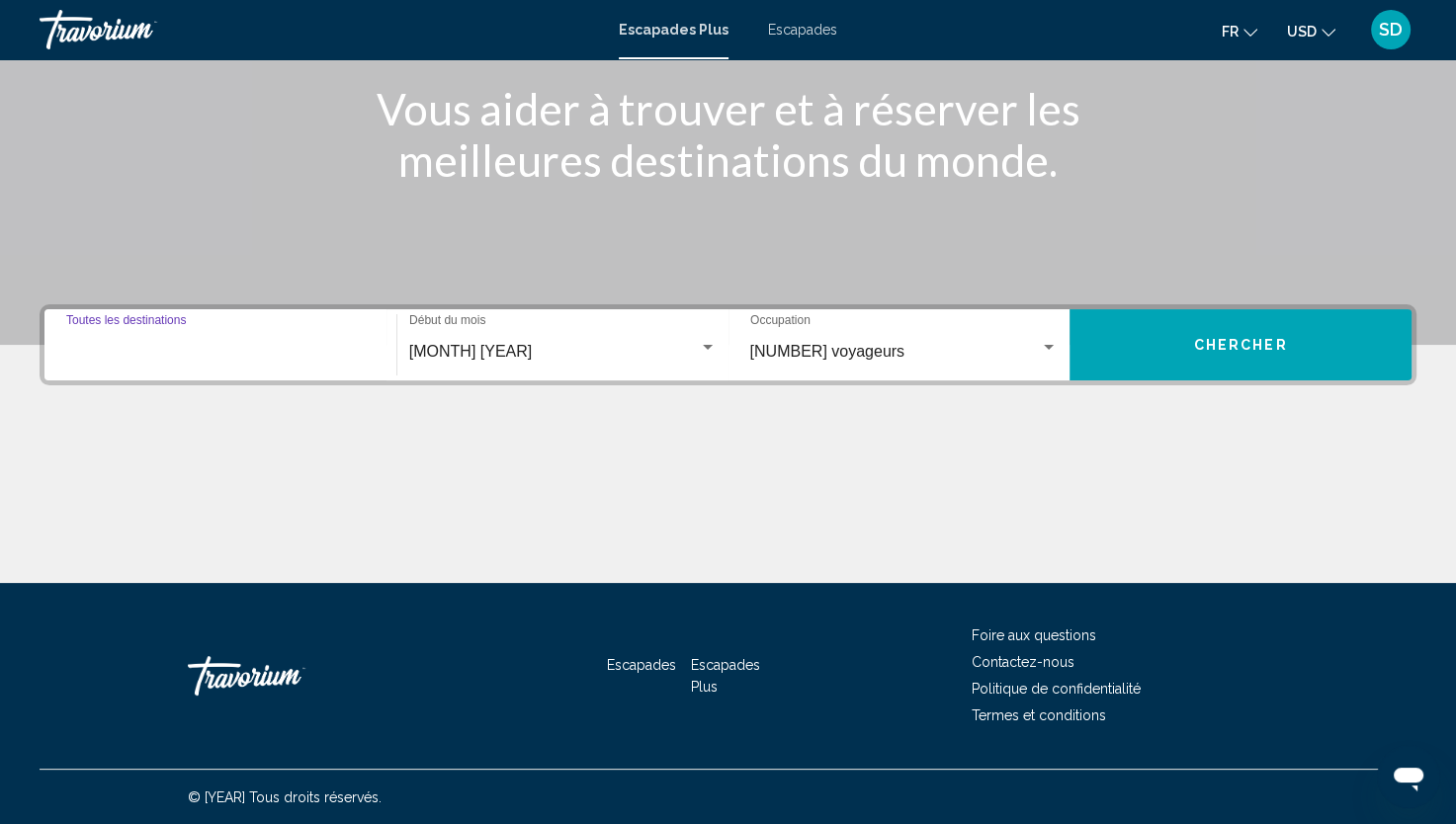 click on "Destination Toutes les destinations" at bounding box center [220, 352] 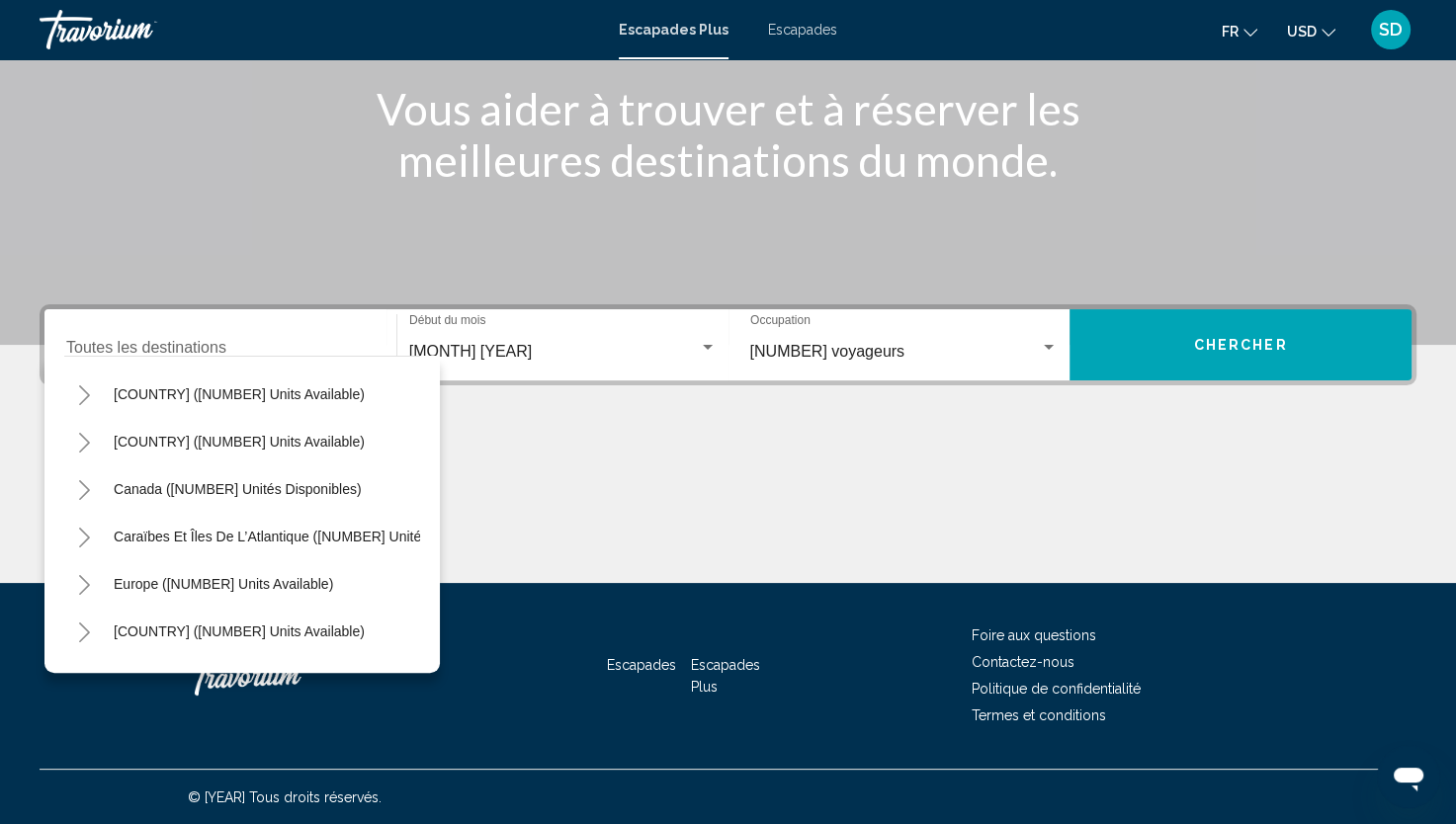 scroll, scrollTop: 0, scrollLeft: 0, axis: both 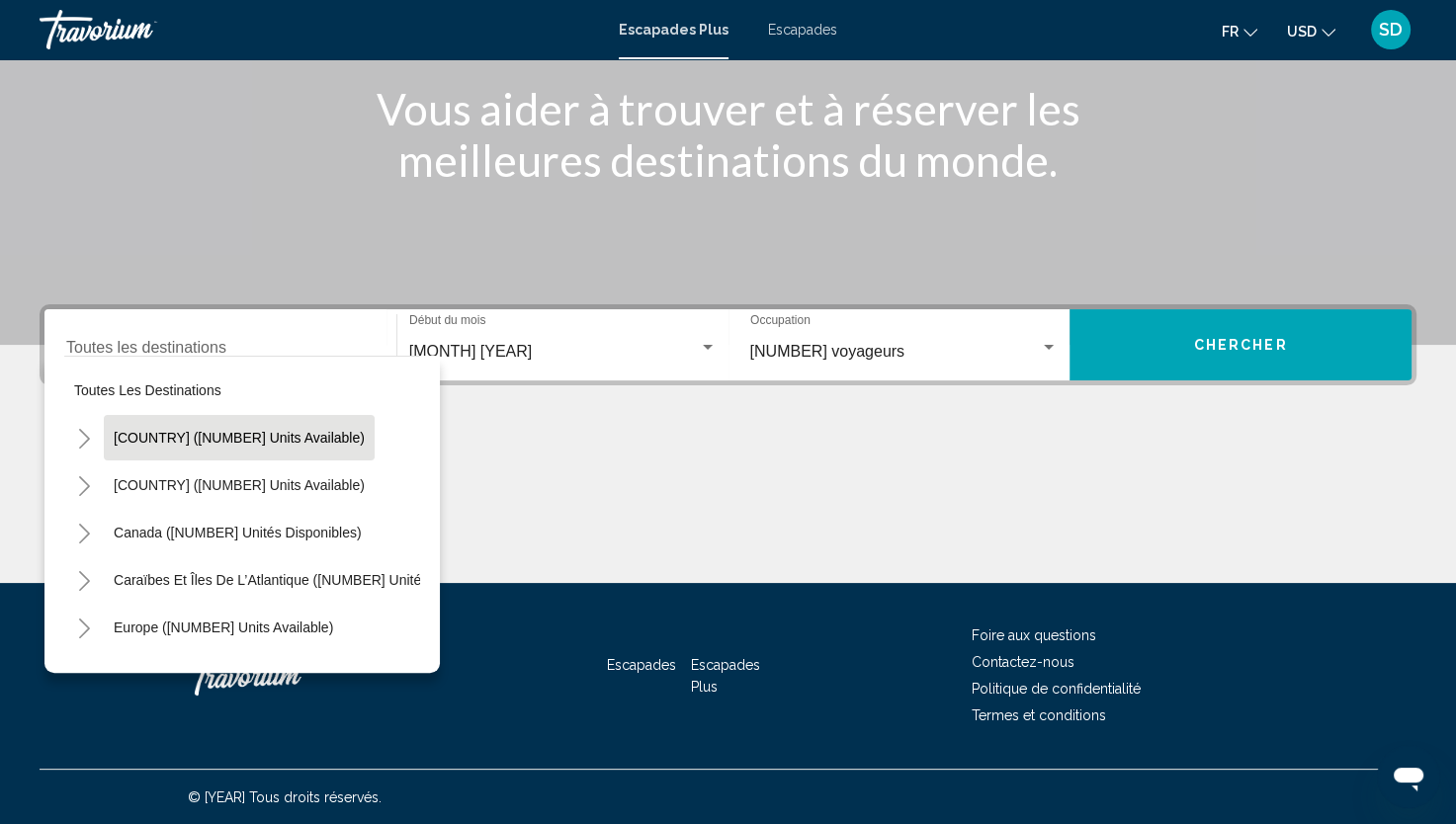 click on "[COUNTRY] ([NUMBER] units available)" at bounding box center [239, 438] 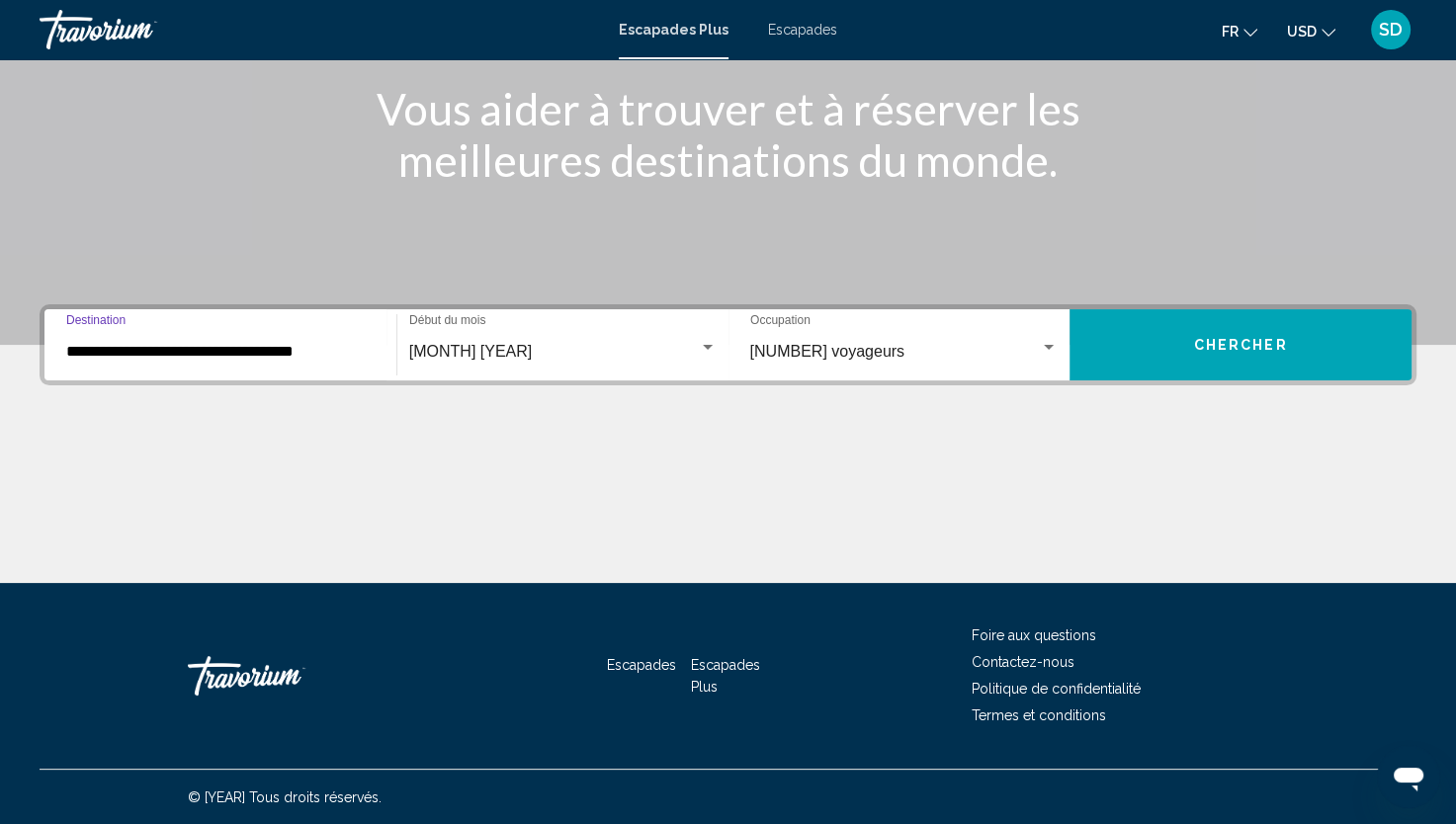click at bounding box center (1328, 33) 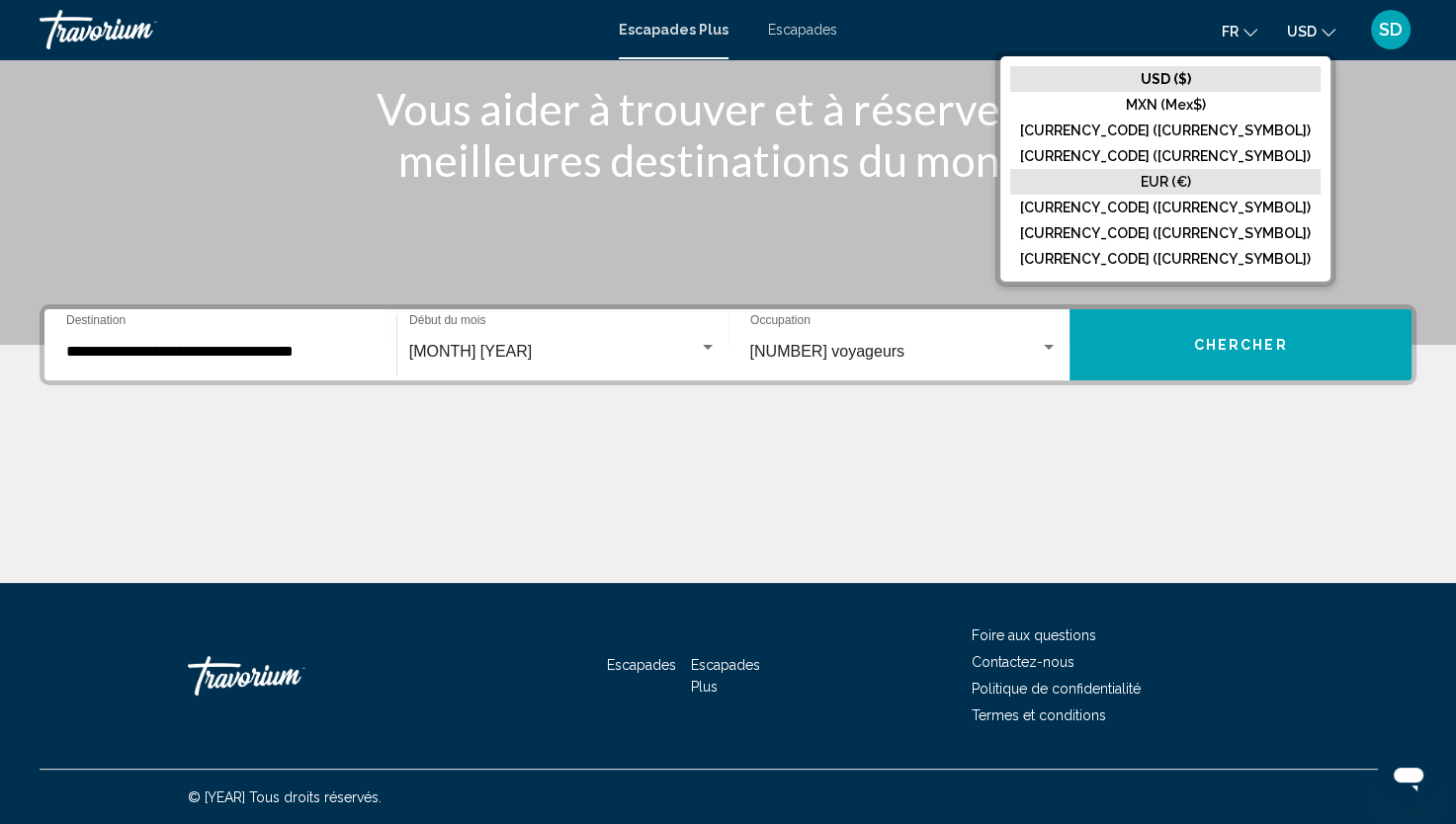 click on "EUR (€)" at bounding box center (1165, 79) 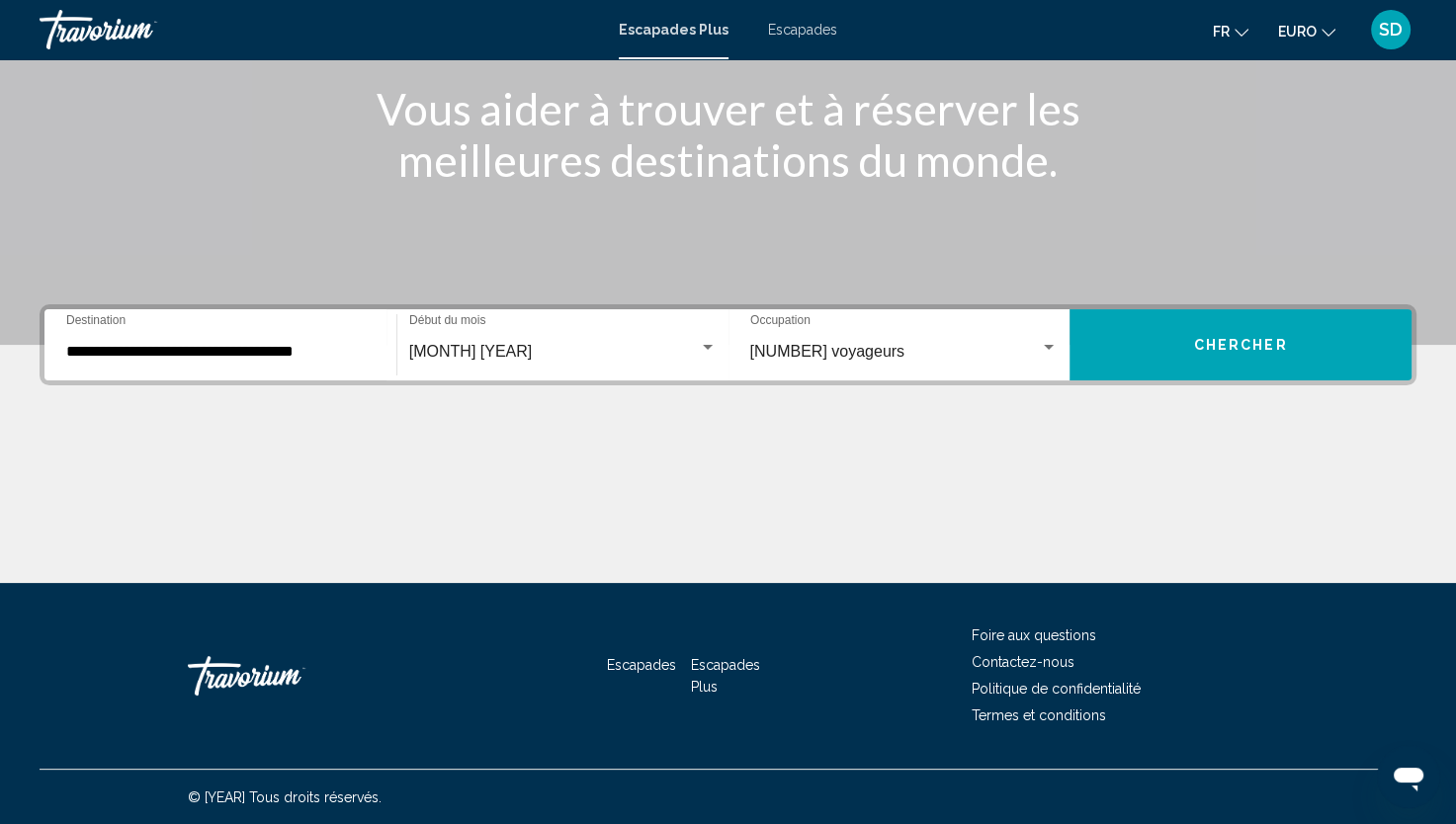 click on "Chercher" at bounding box center (1241, 346) 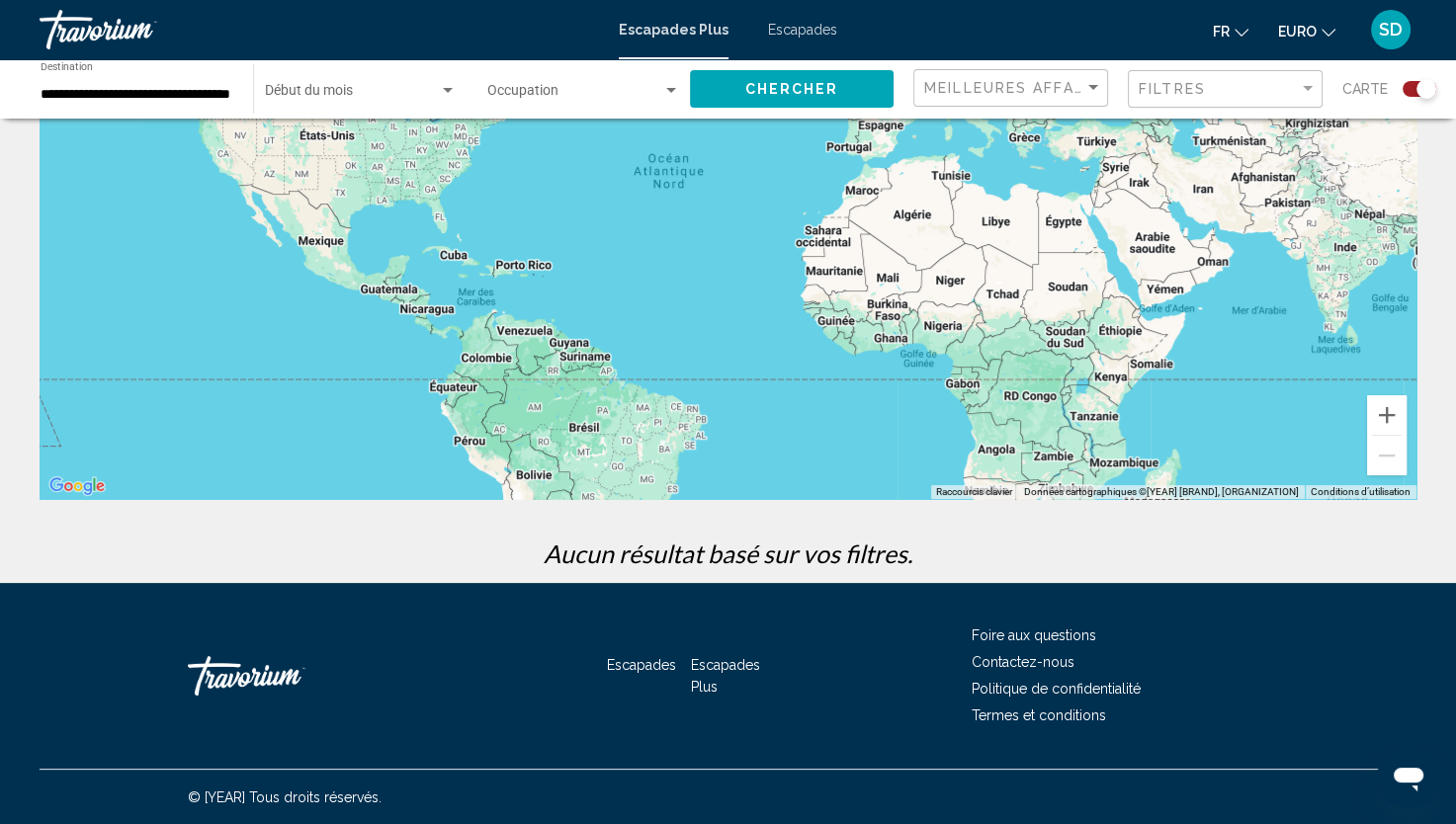 scroll, scrollTop: 0, scrollLeft: 0, axis: both 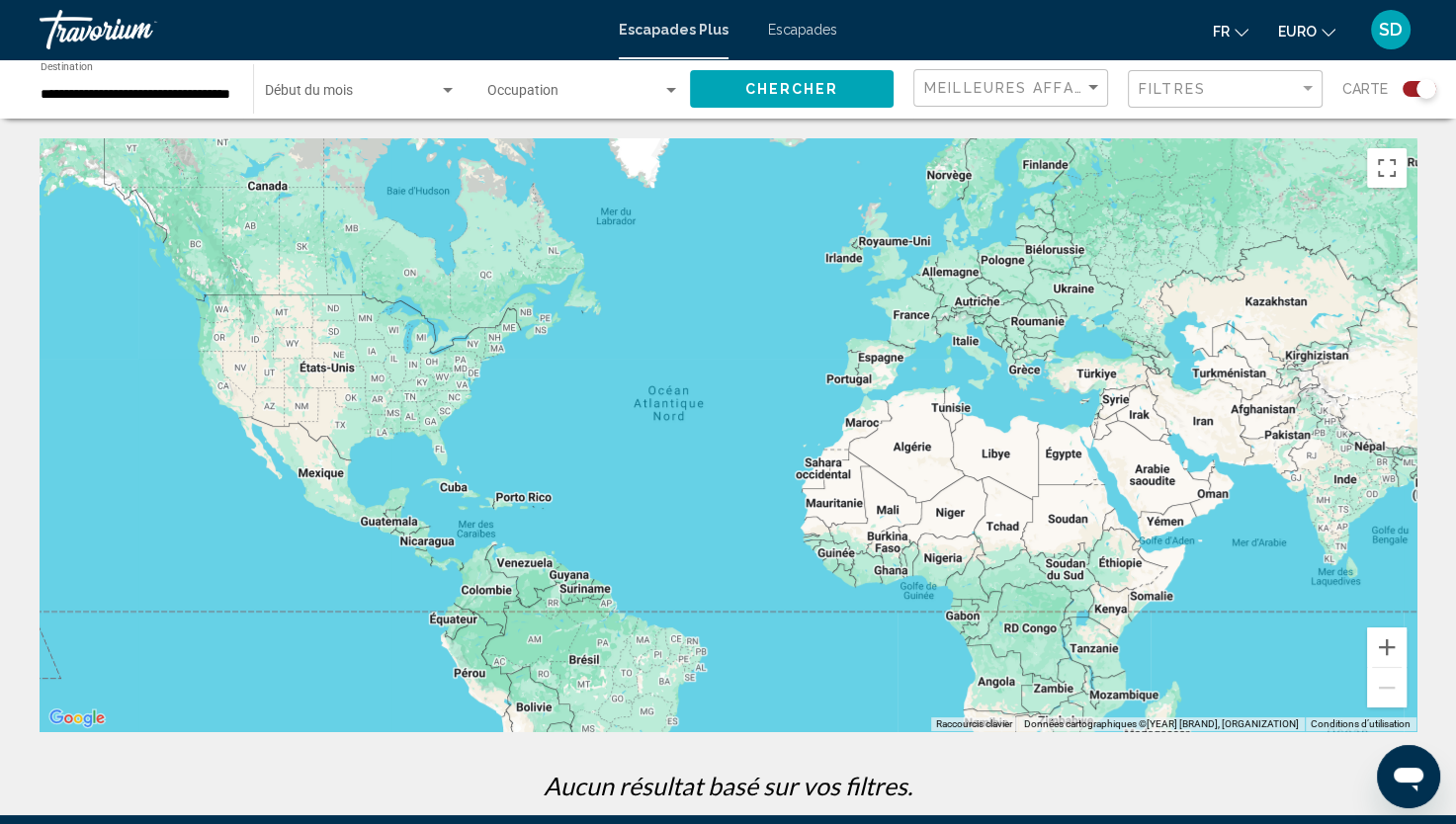 click on "**********" at bounding box center (136, 95) 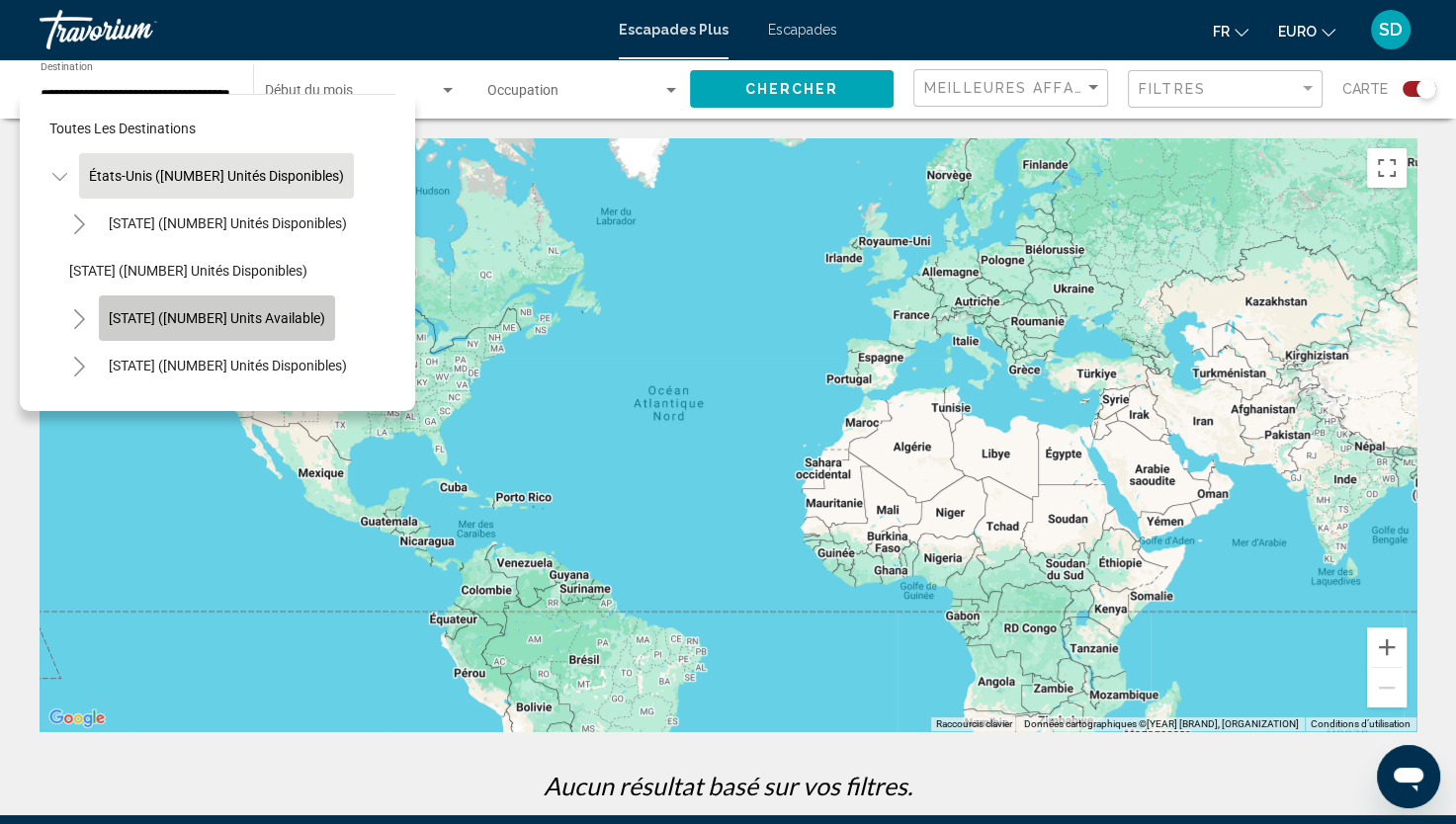 click on "[STATE] ([NUMBER] units available)" at bounding box center [216, 318] 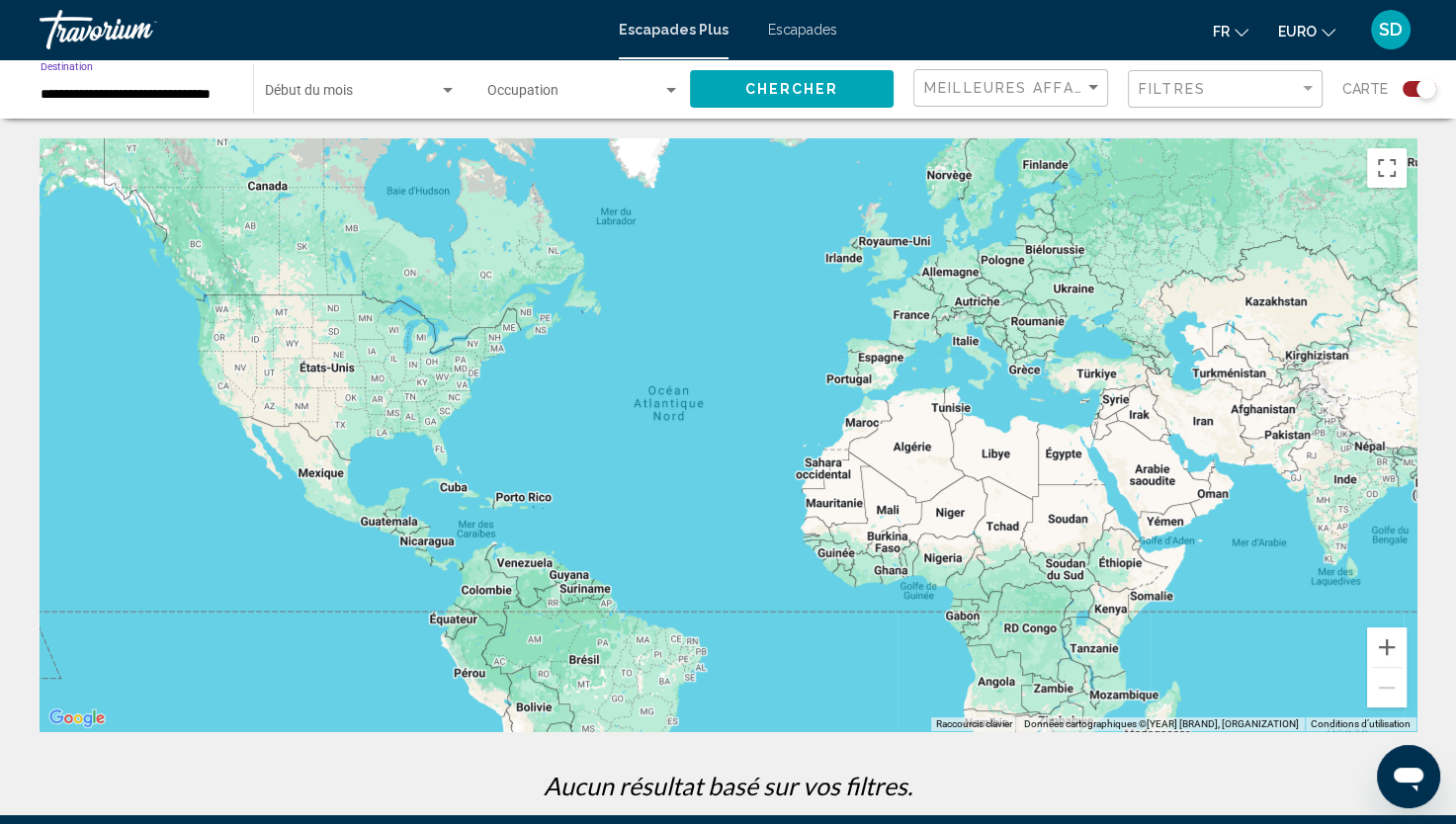 click on "Début du mois All Start Months" at bounding box center [361, 89] 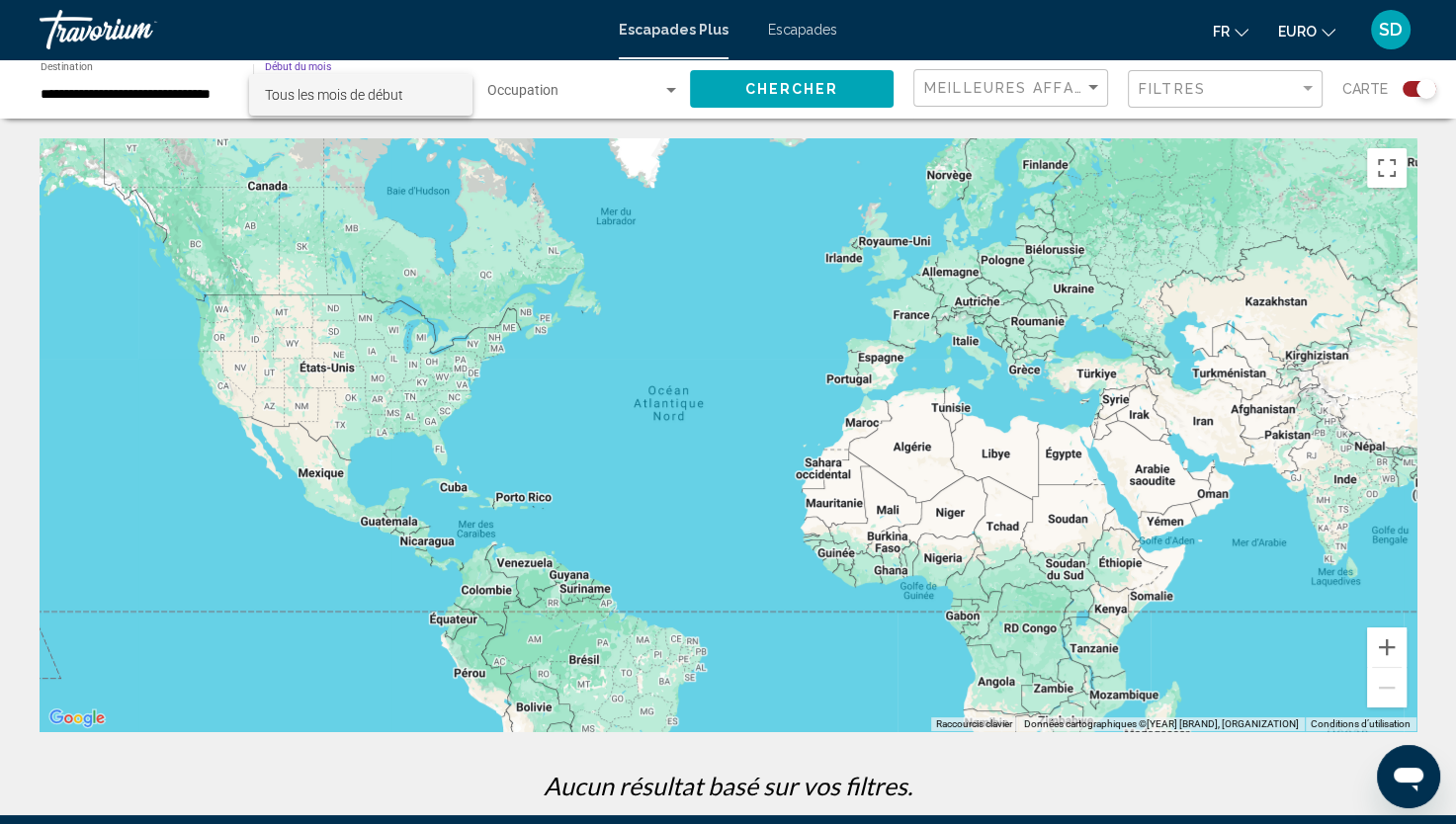 click on "Tous les mois de début" at bounding box center [334, 95] 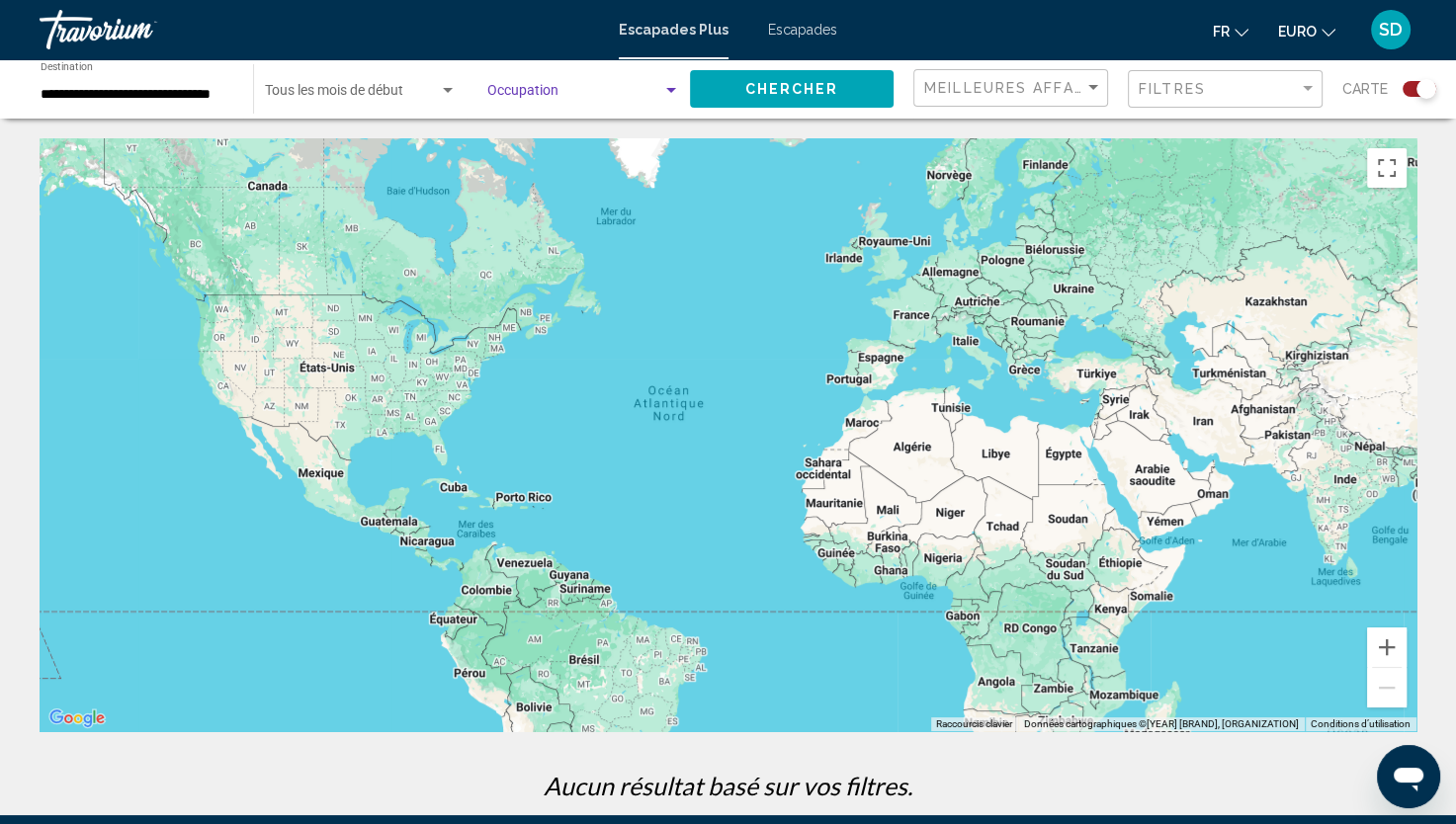 click at bounding box center (574, 95) 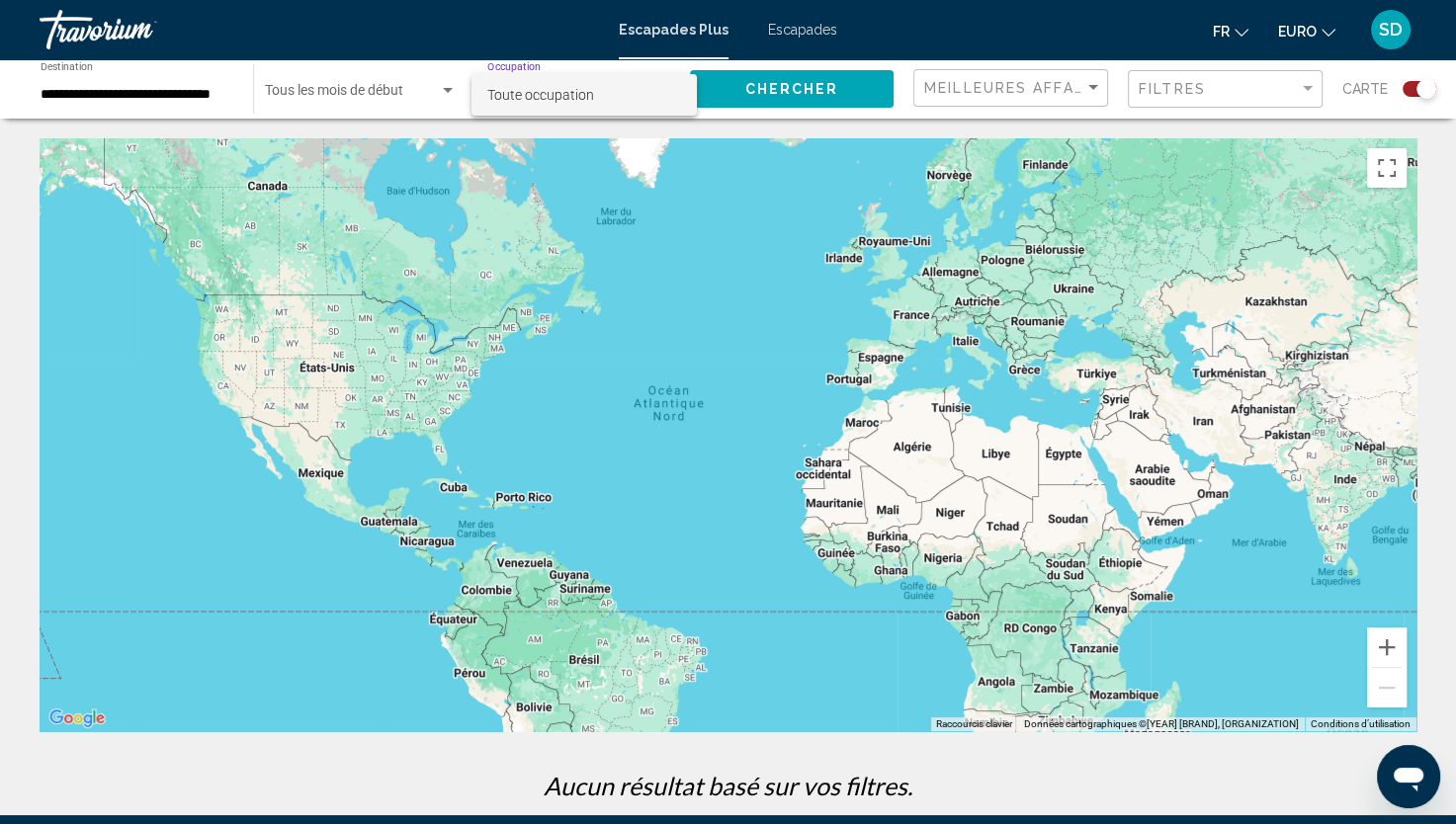 click on "Toute occupation" at bounding box center (541, 95) 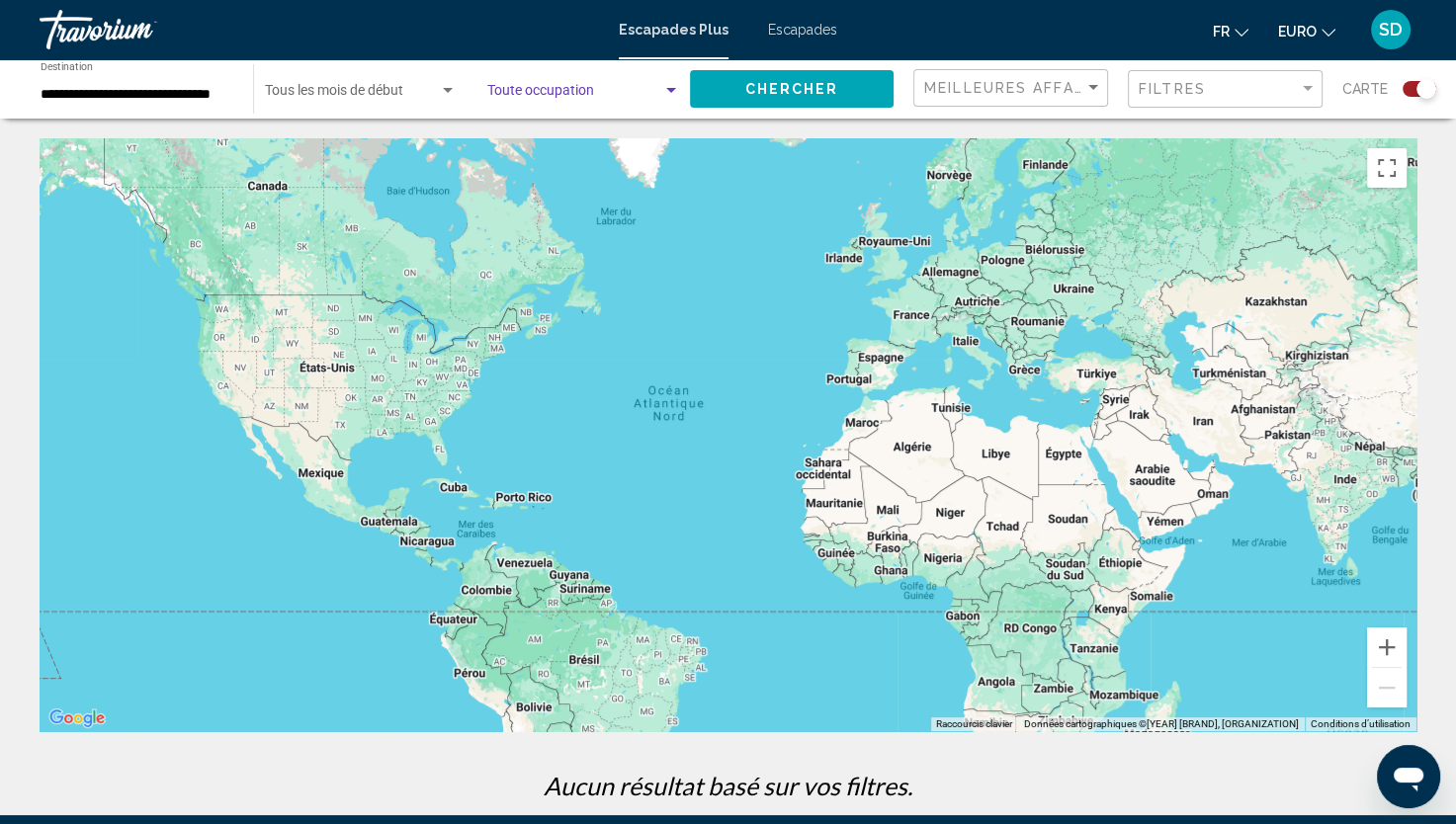click on "Chercher" at bounding box center (792, 88) 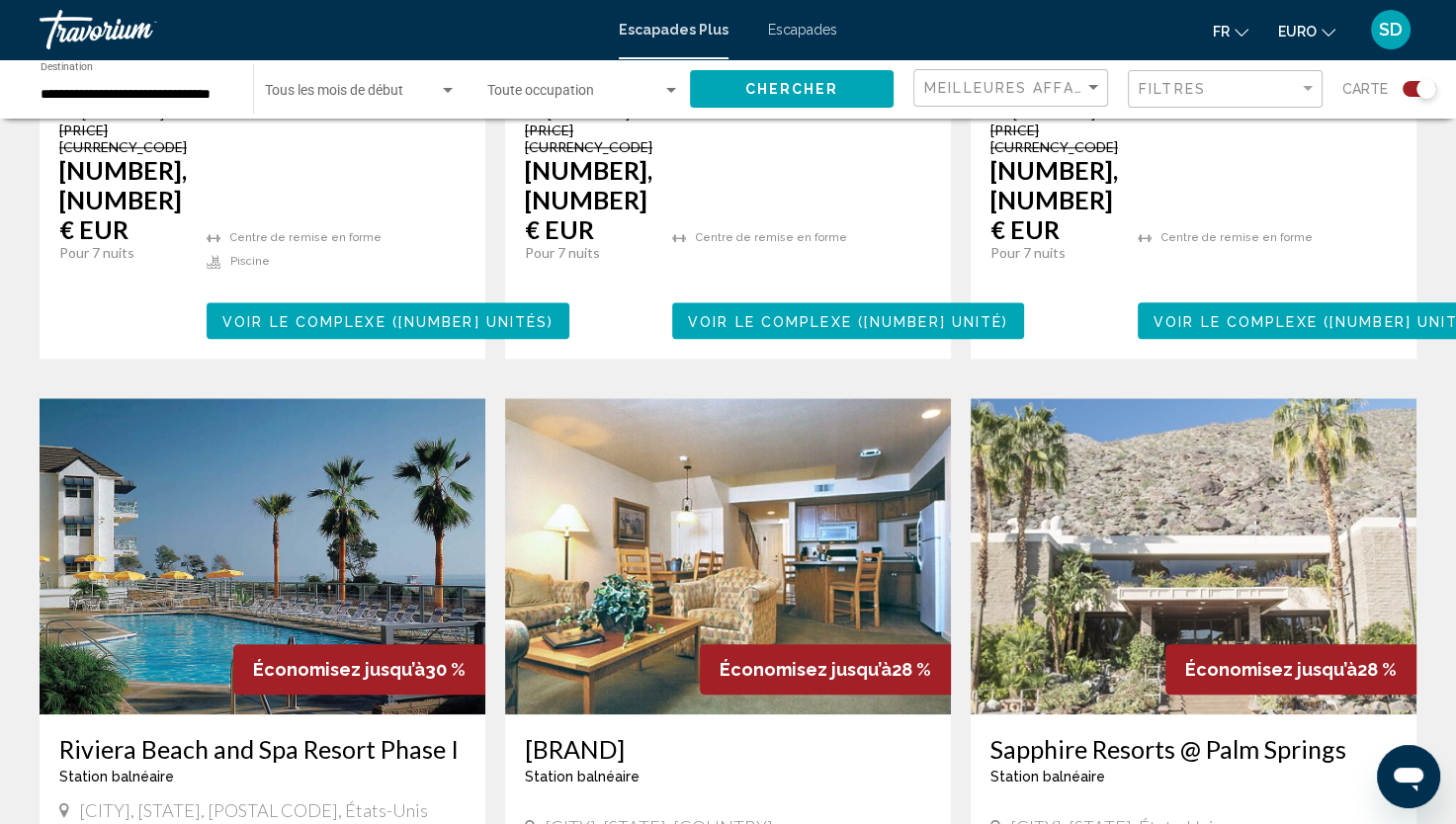 scroll, scrollTop: 0, scrollLeft: 0, axis: both 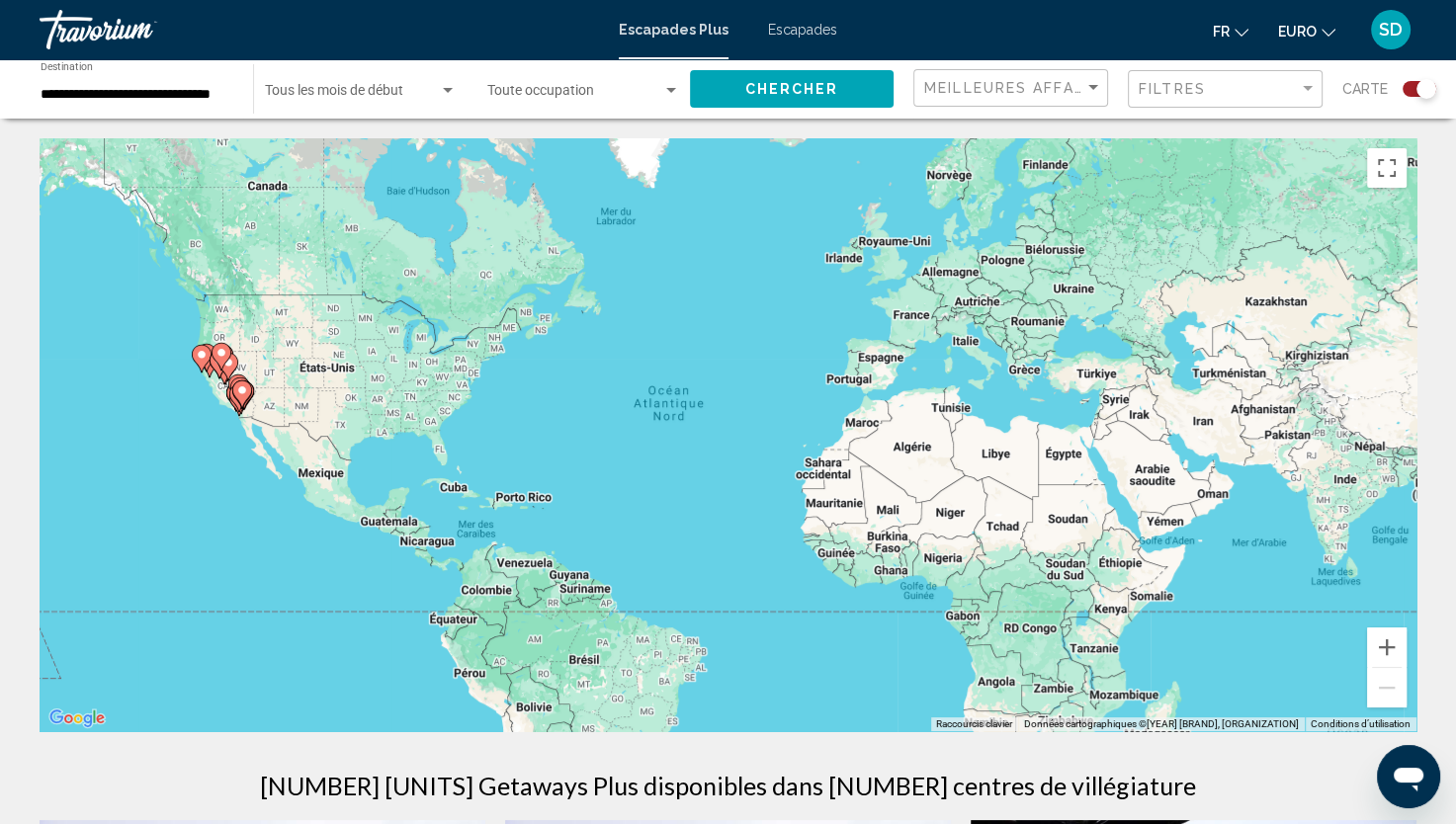 click on "Escapades" at bounding box center [803, 30] 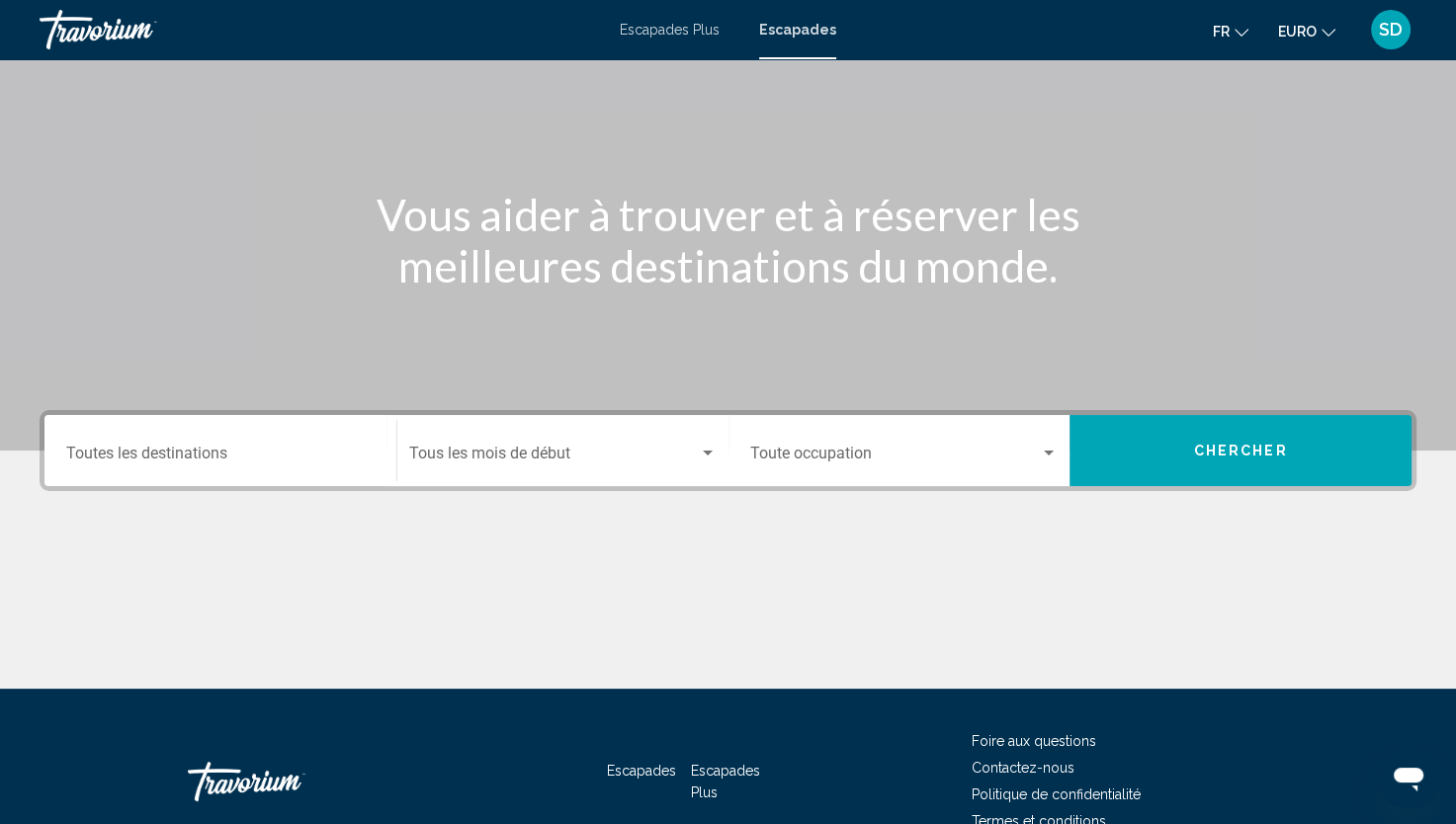 scroll, scrollTop: 139, scrollLeft: 0, axis: vertical 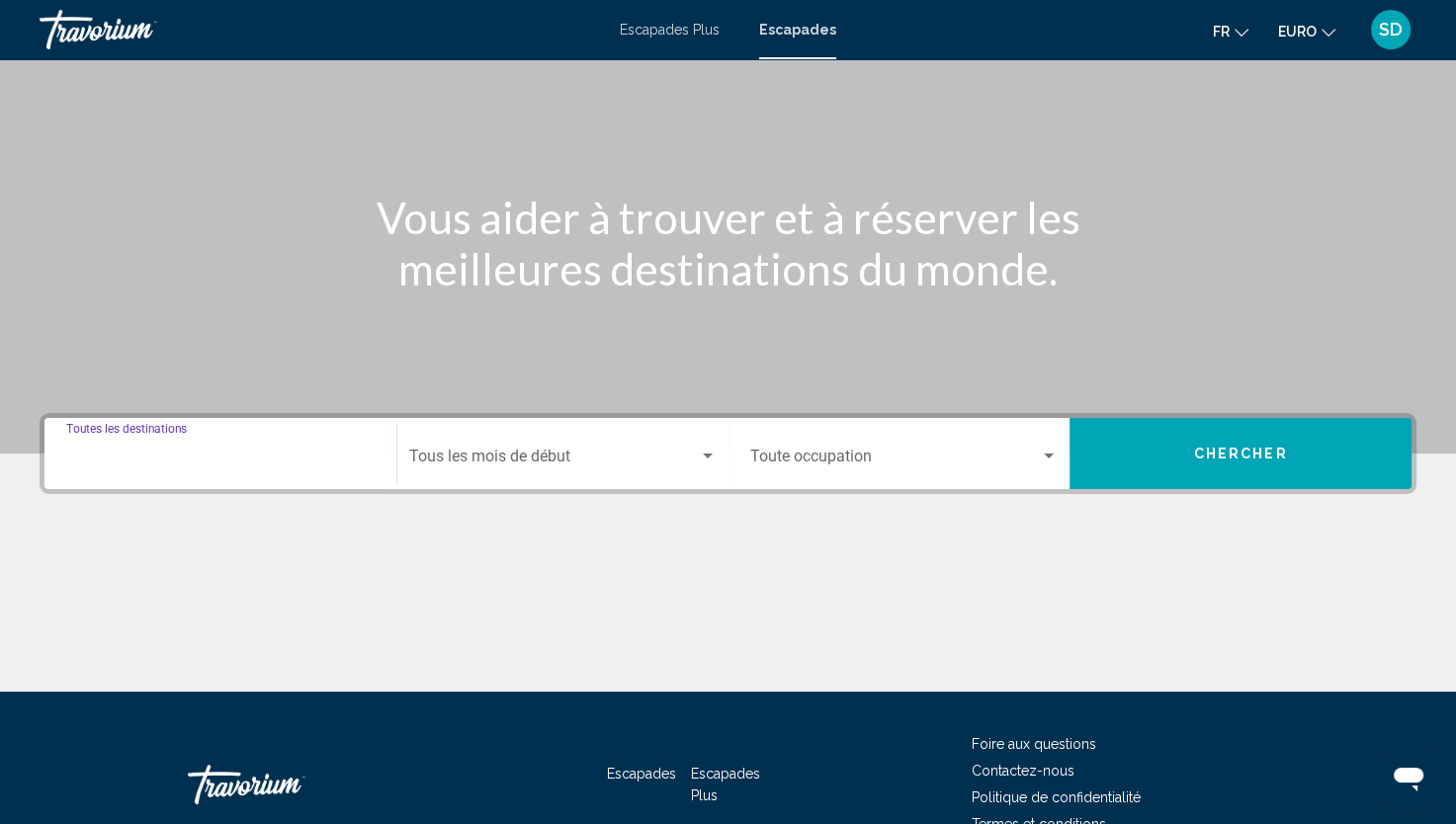 click on "Destination Toutes les destinations" at bounding box center (220, 460) 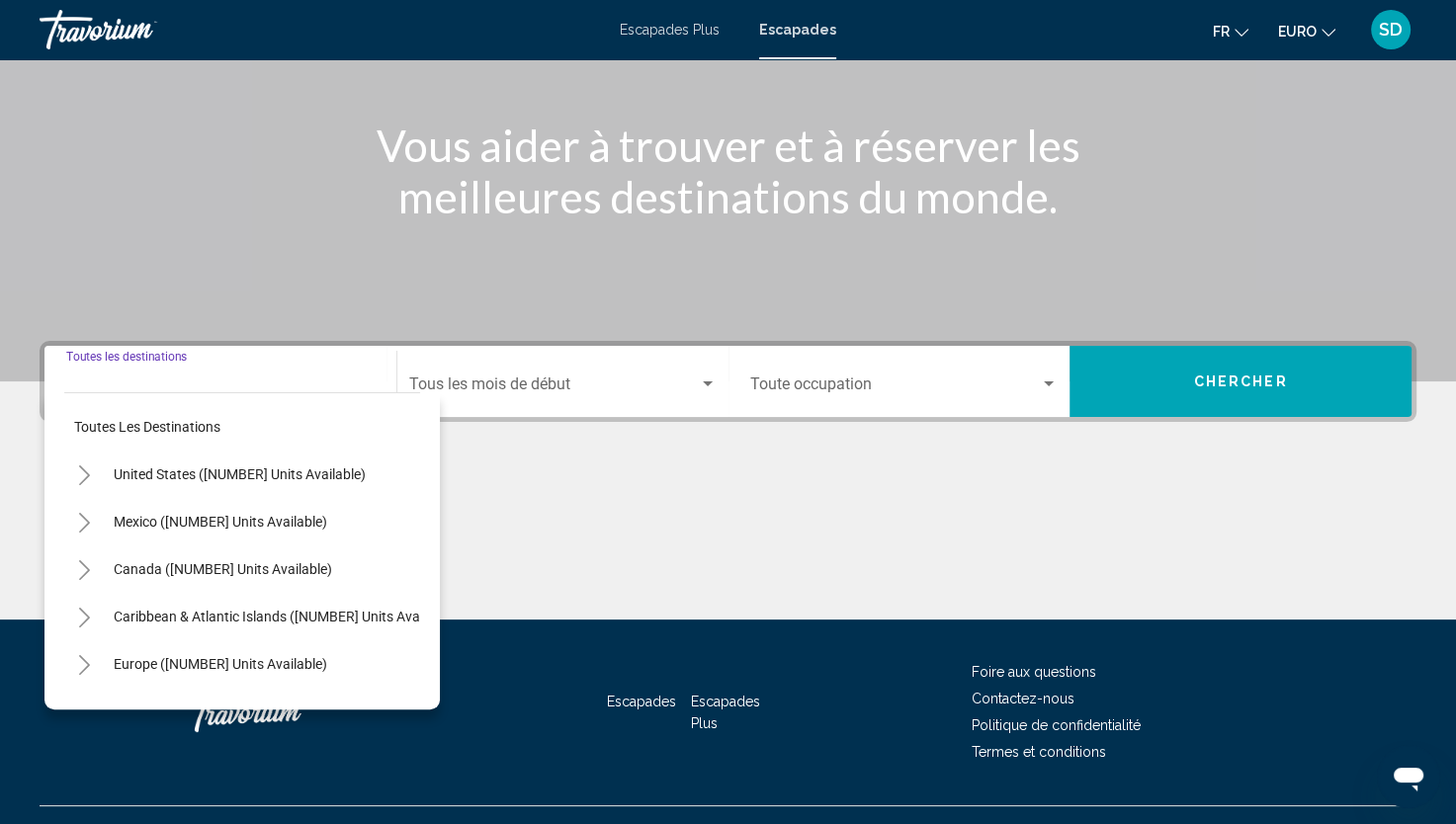 scroll, scrollTop: 248, scrollLeft: 0, axis: vertical 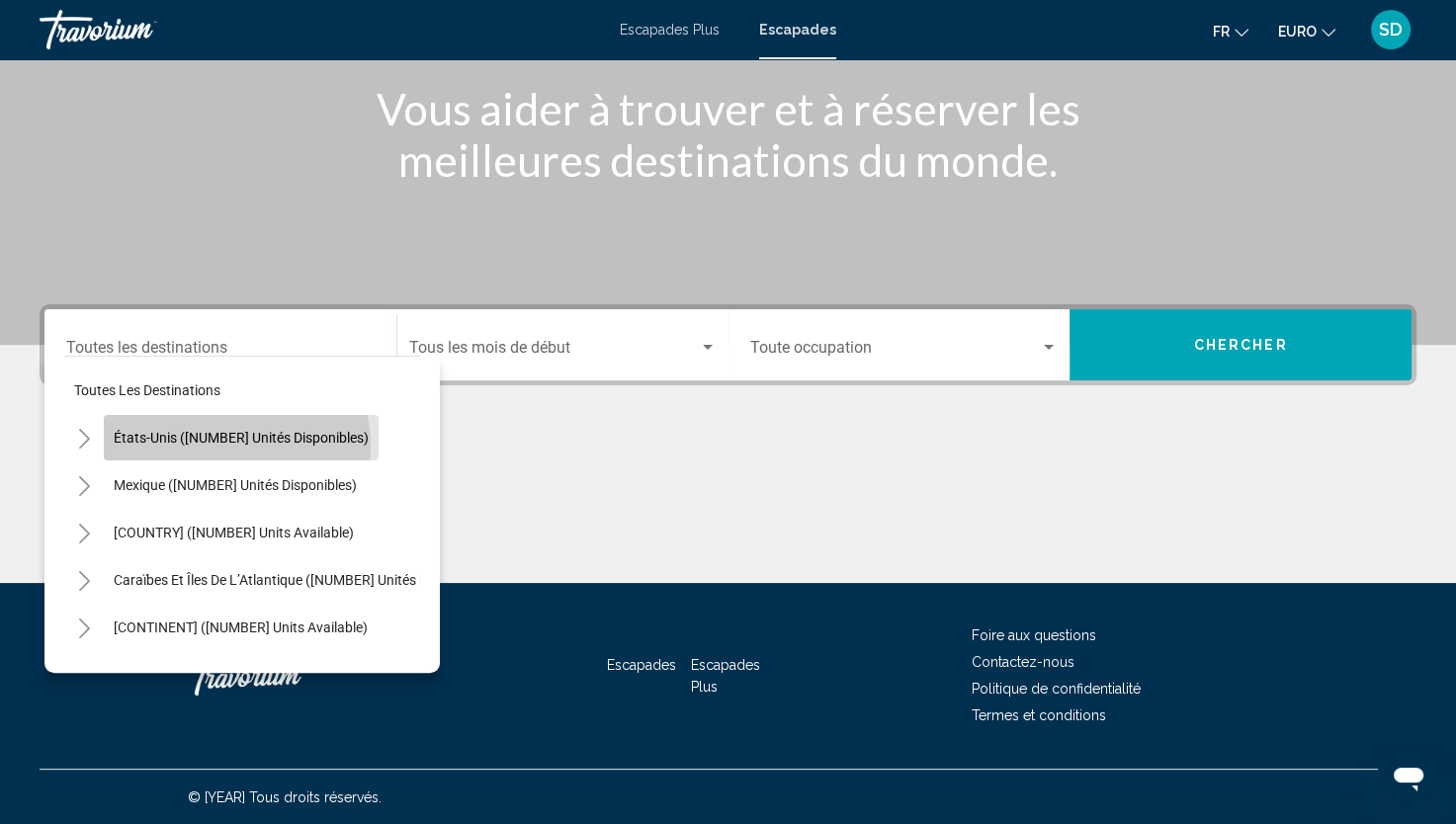click on "États-Unis ([NUMBER] unités disponibles)" at bounding box center [241, 438] 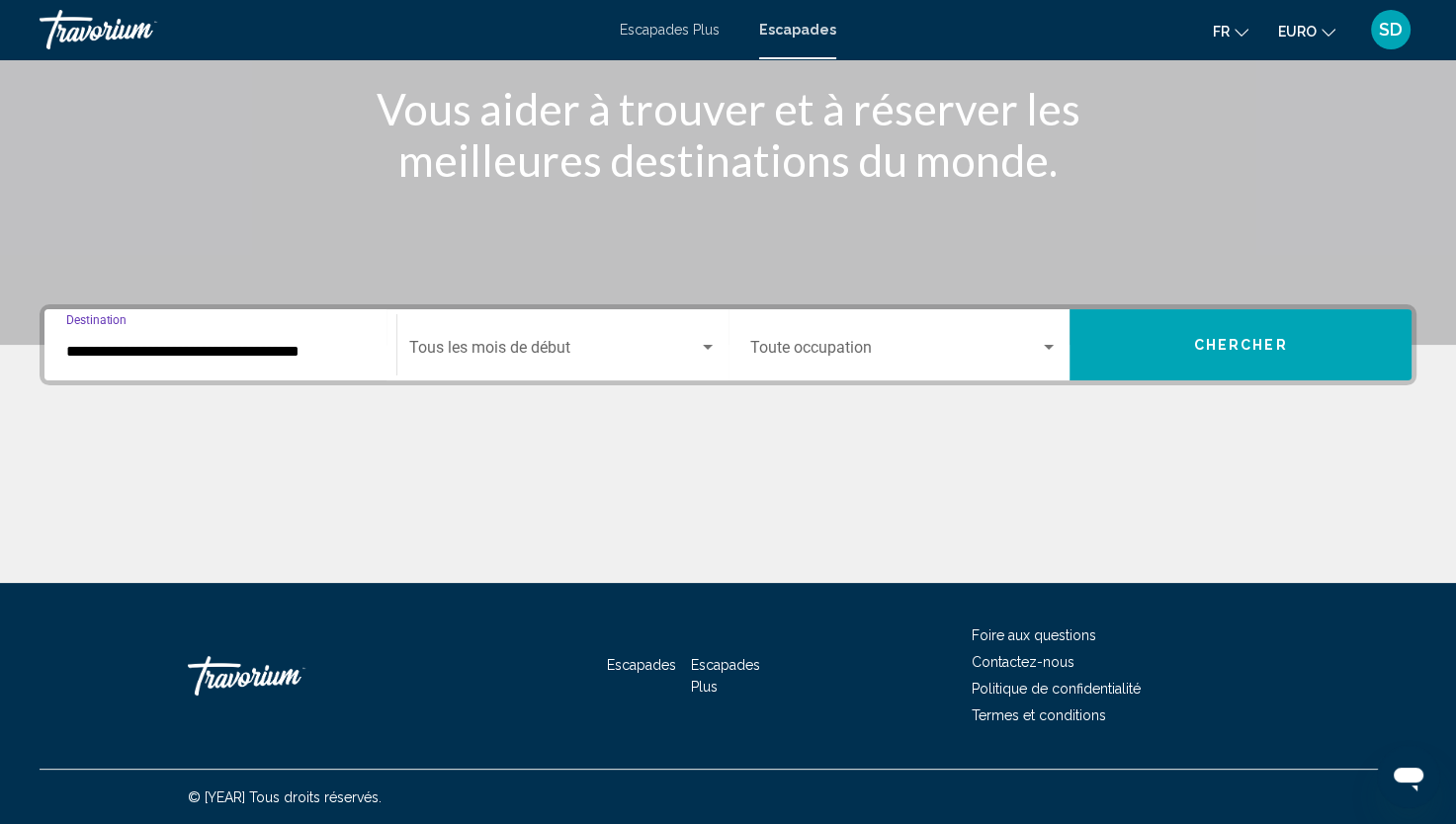 click on "Début du mois Tous les mois de début" at bounding box center [562, 345] 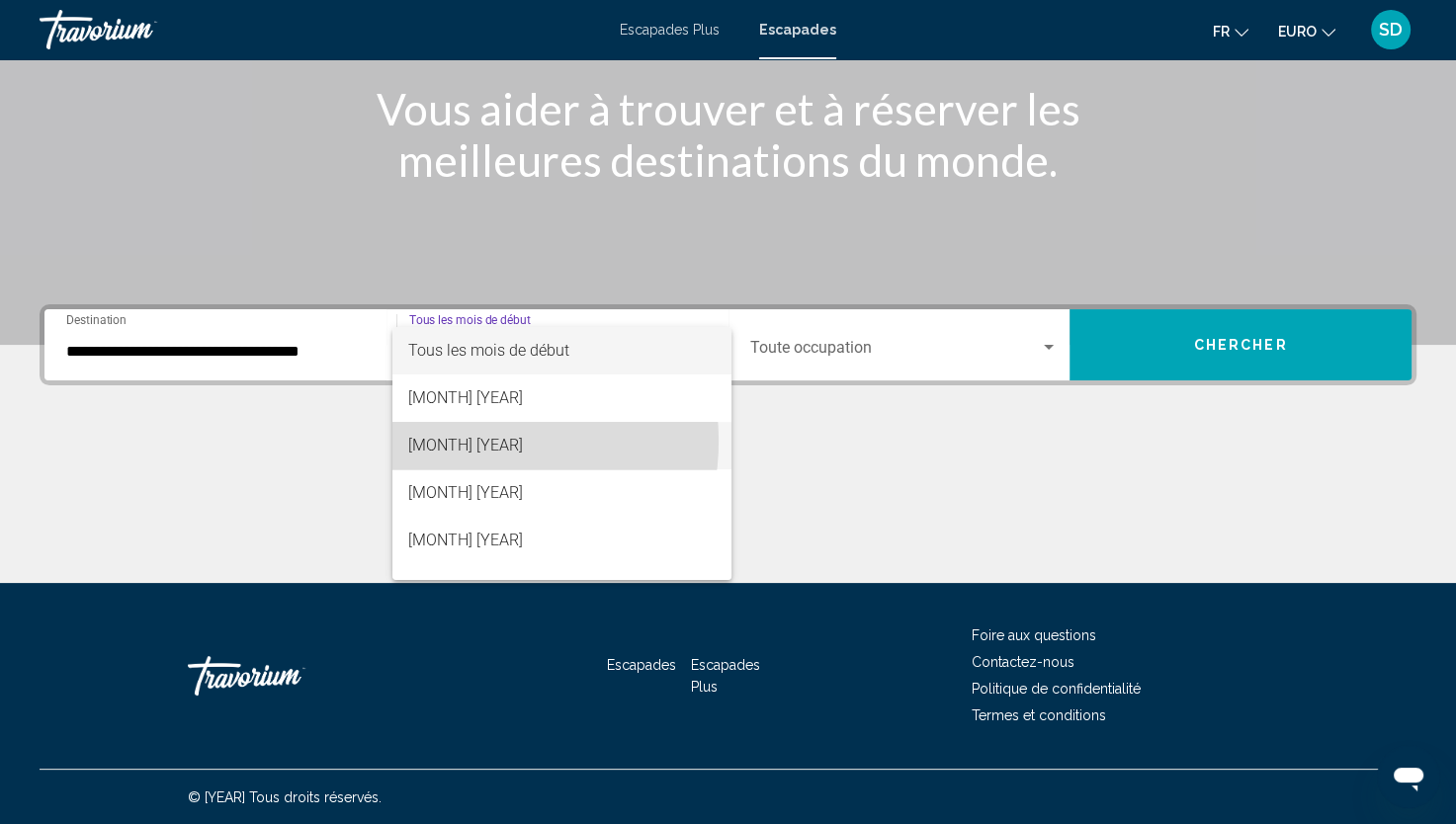 click on "[MONTH] [YEAR]" at bounding box center [466, 445] 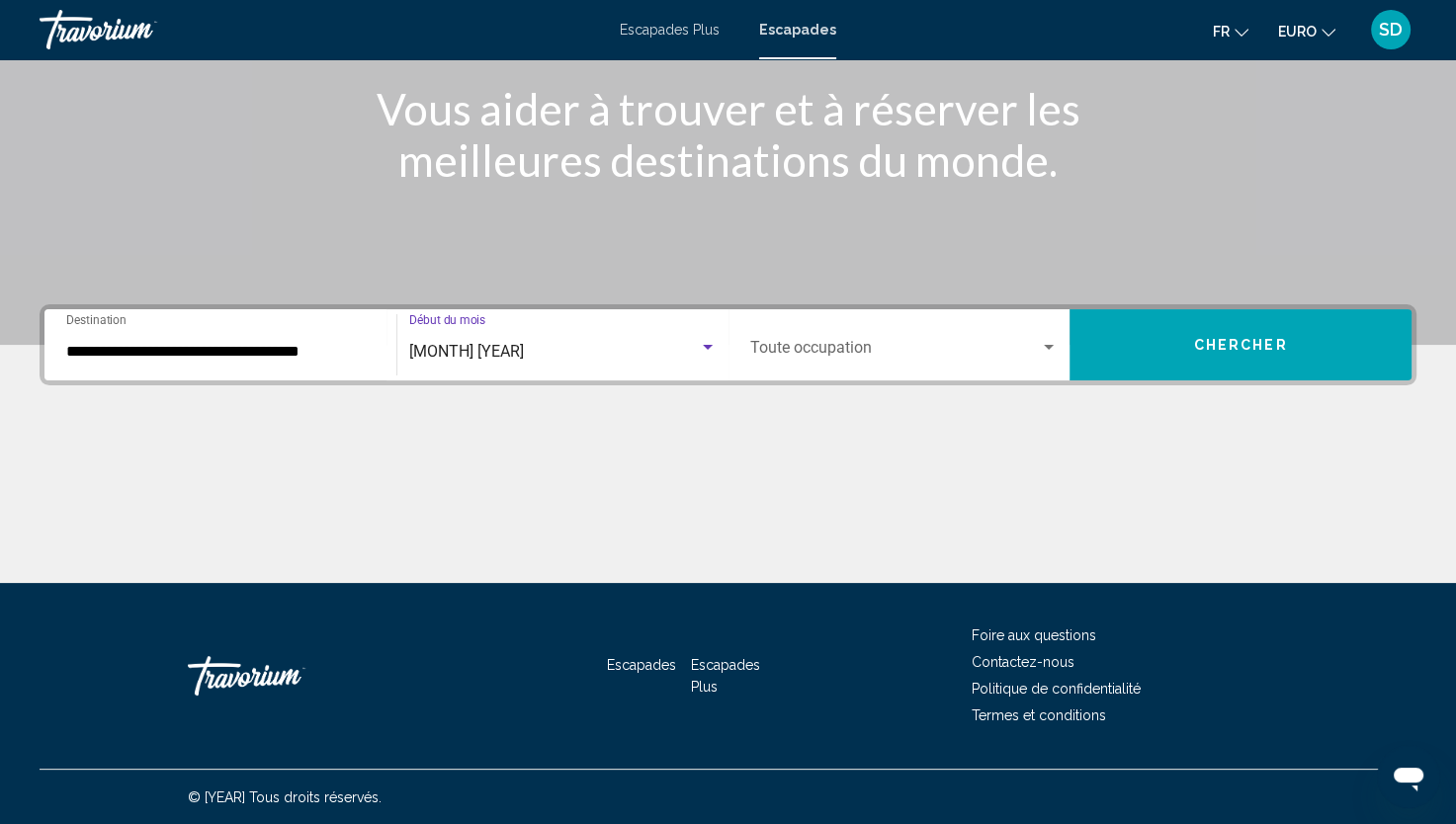 click at bounding box center (896, 352) 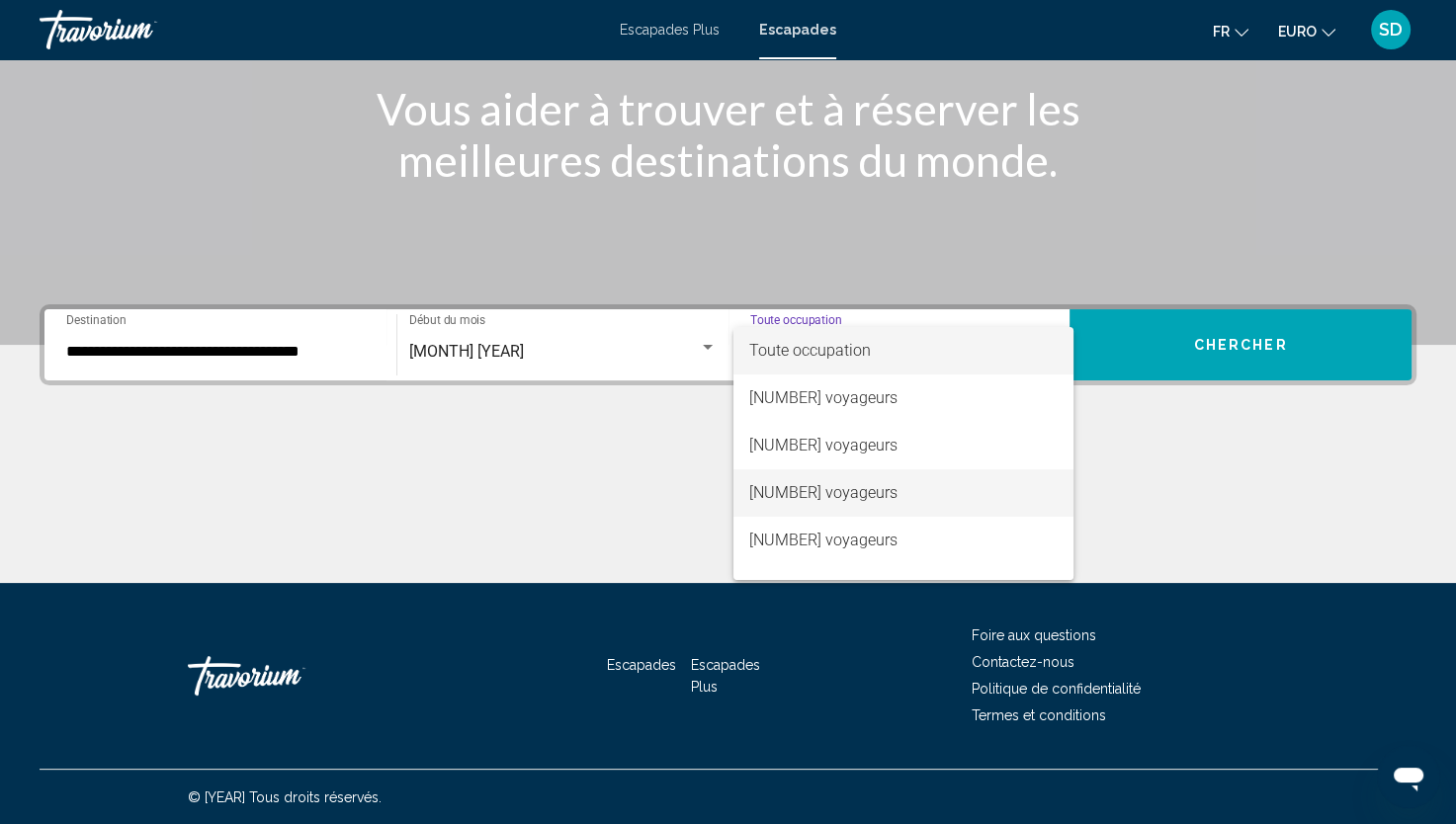 click on "[NUMBER] voyageurs" at bounding box center (823, 492) 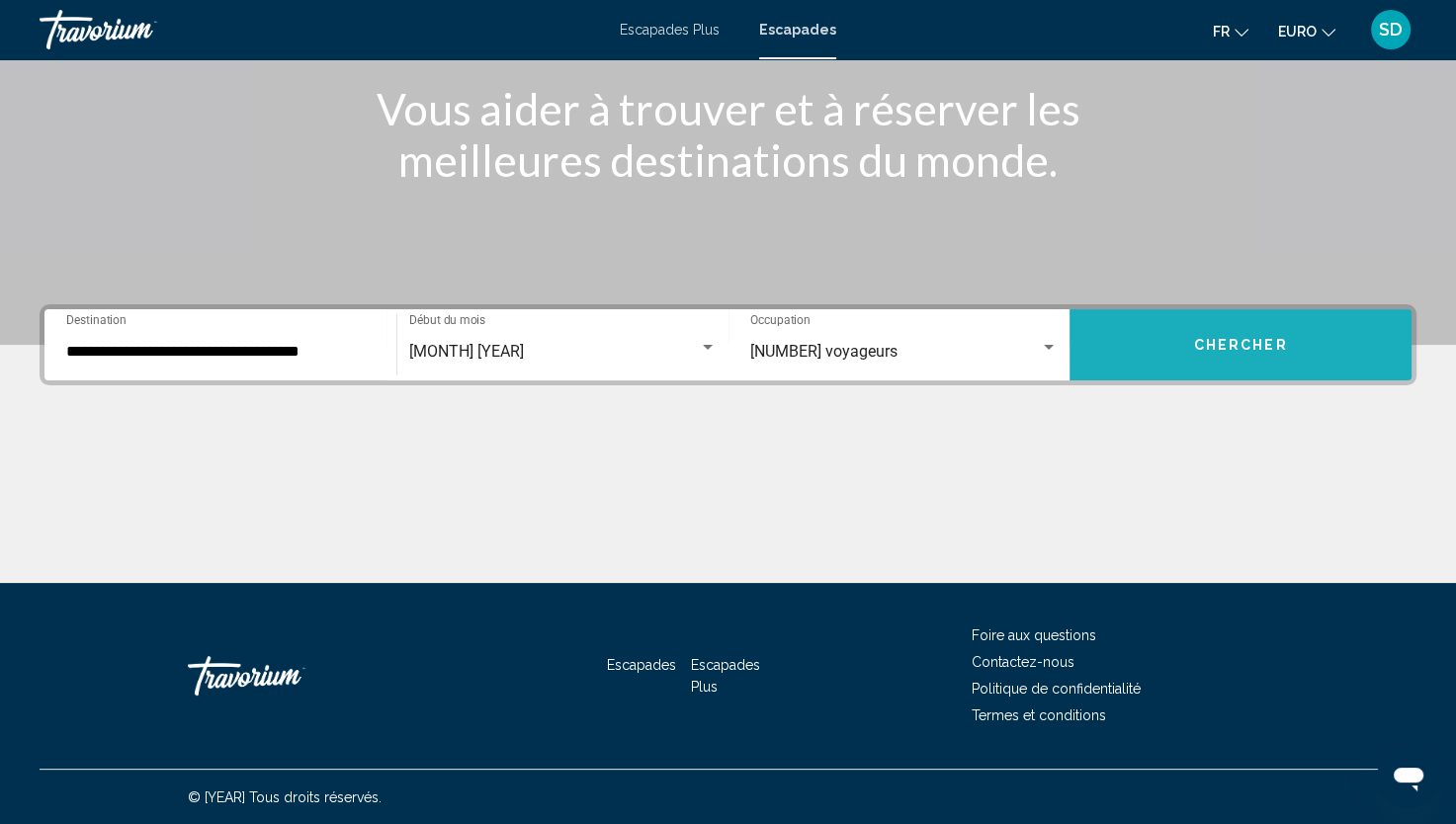 click on "Chercher" at bounding box center (1241, 345) 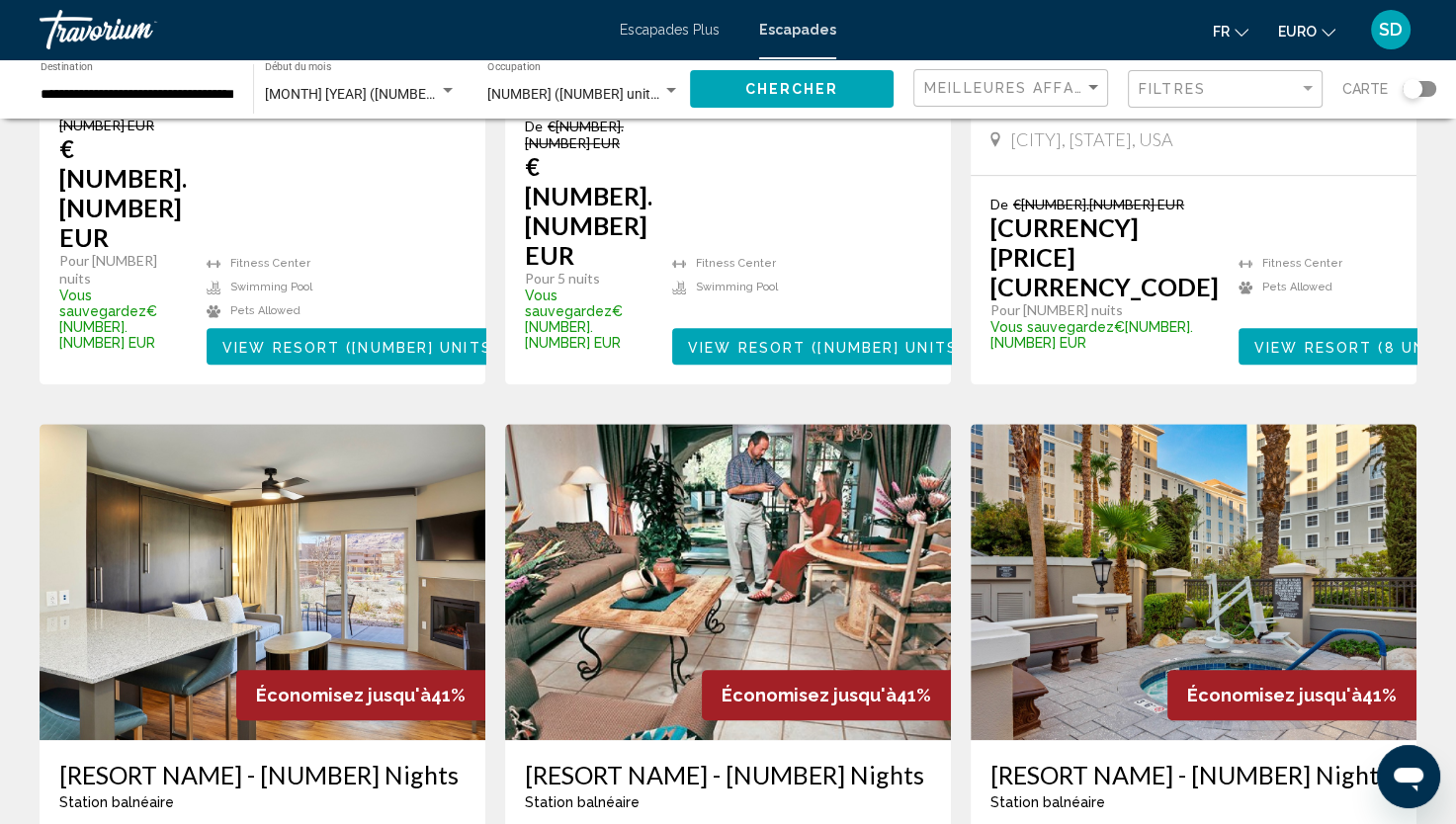 scroll, scrollTop: 1390, scrollLeft: 0, axis: vertical 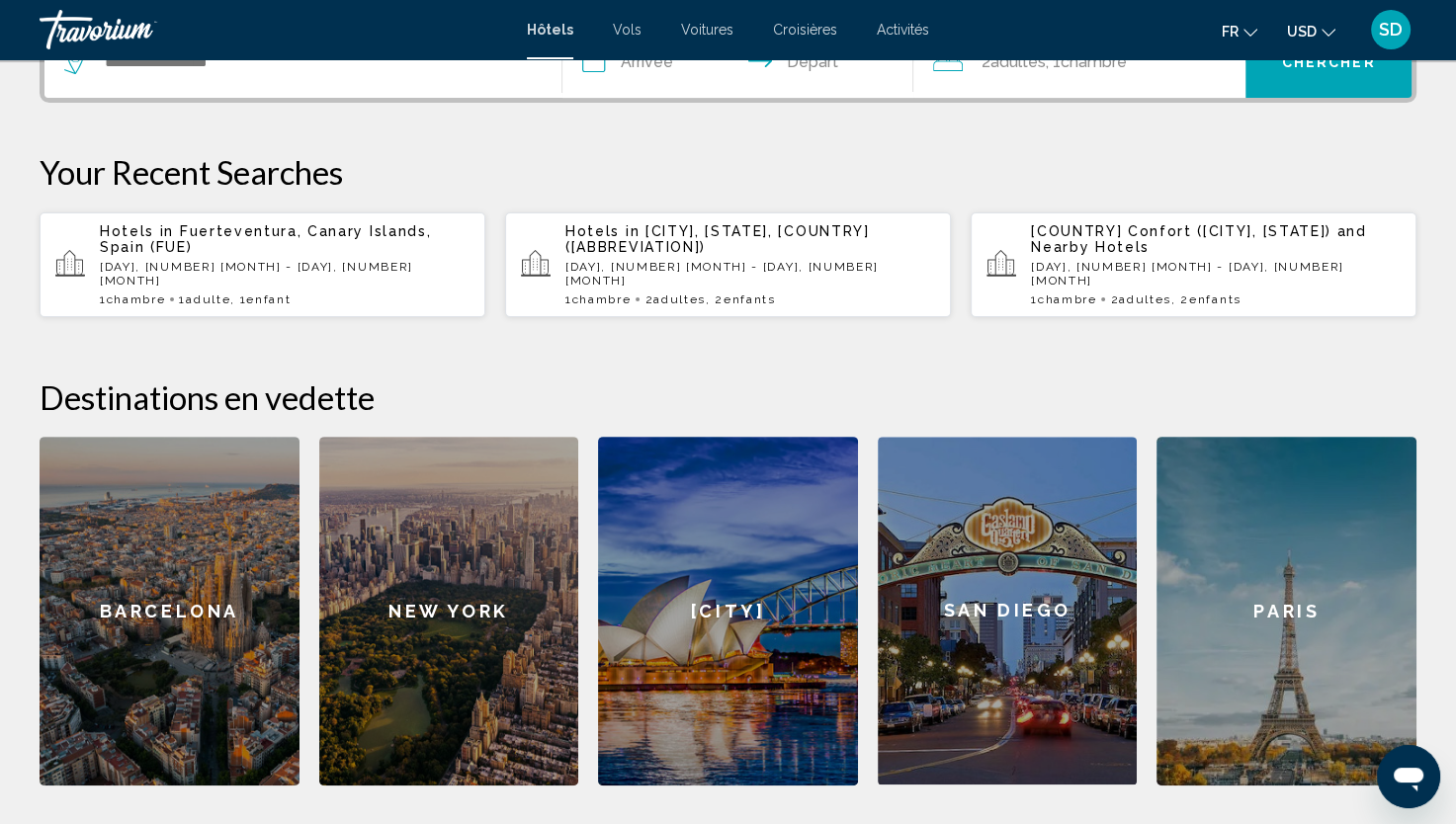 click on "New York" at bounding box center [449, 611] 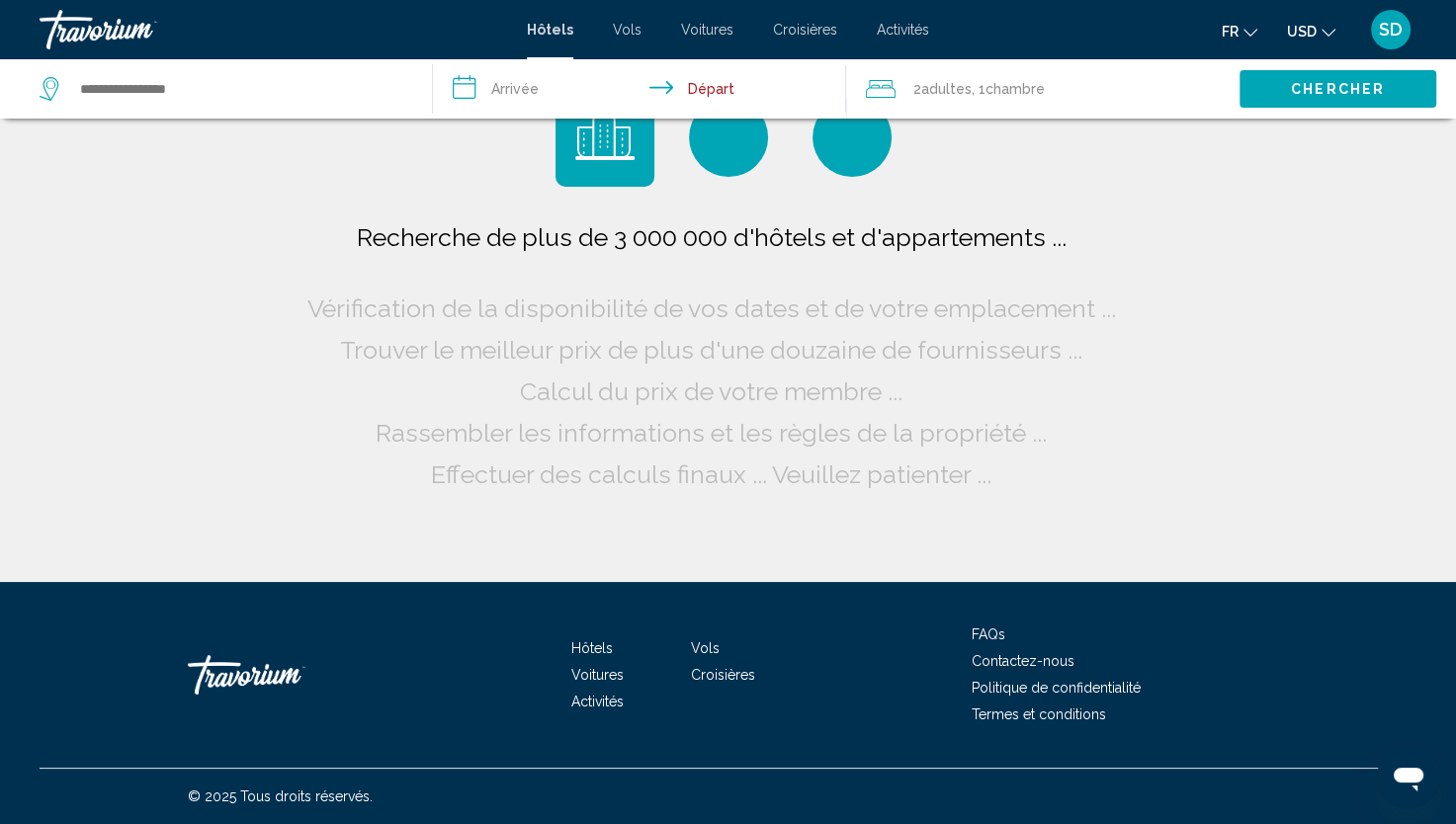 scroll, scrollTop: 0, scrollLeft: 0, axis: both 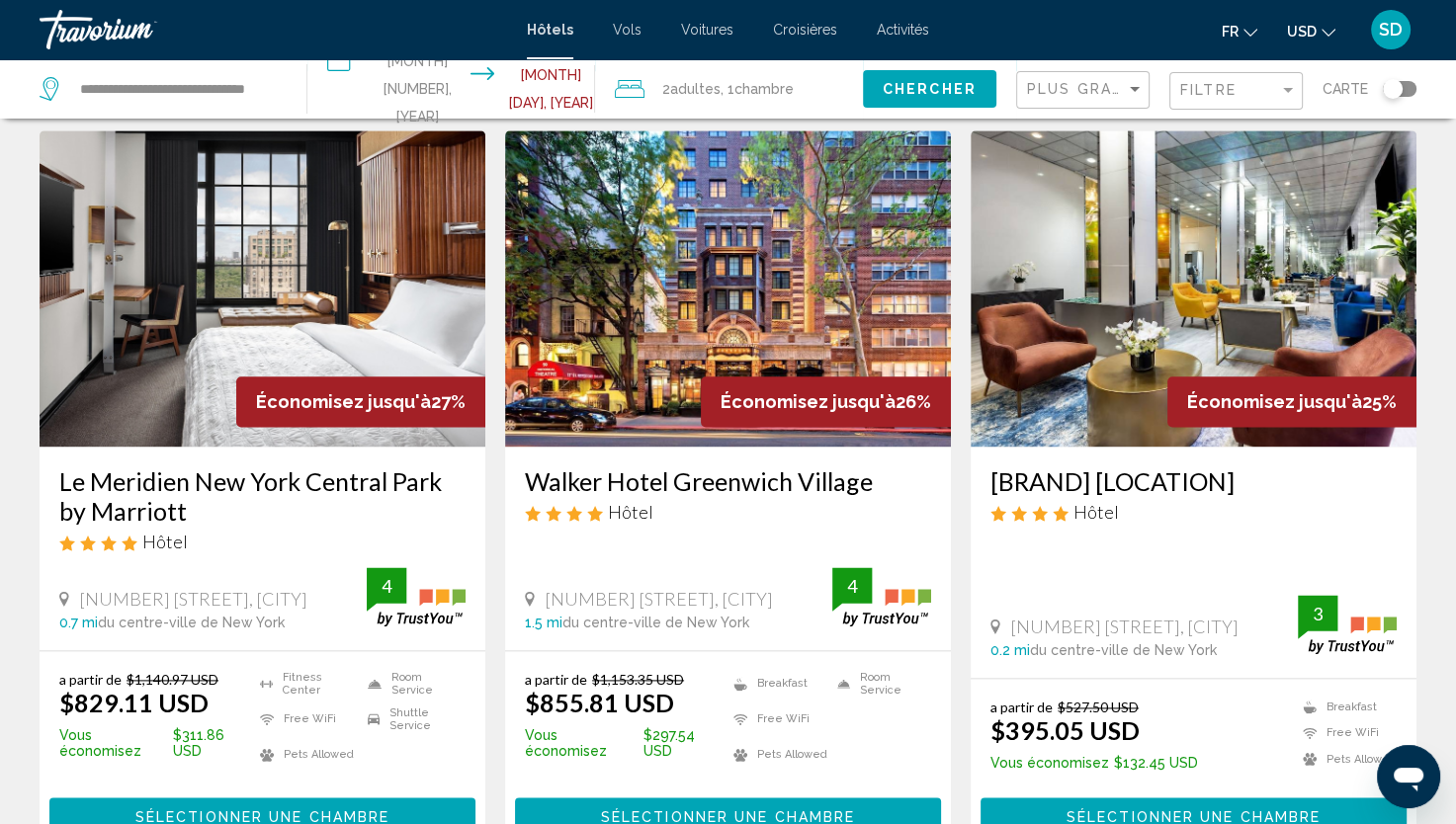 click at bounding box center (1193, 288) 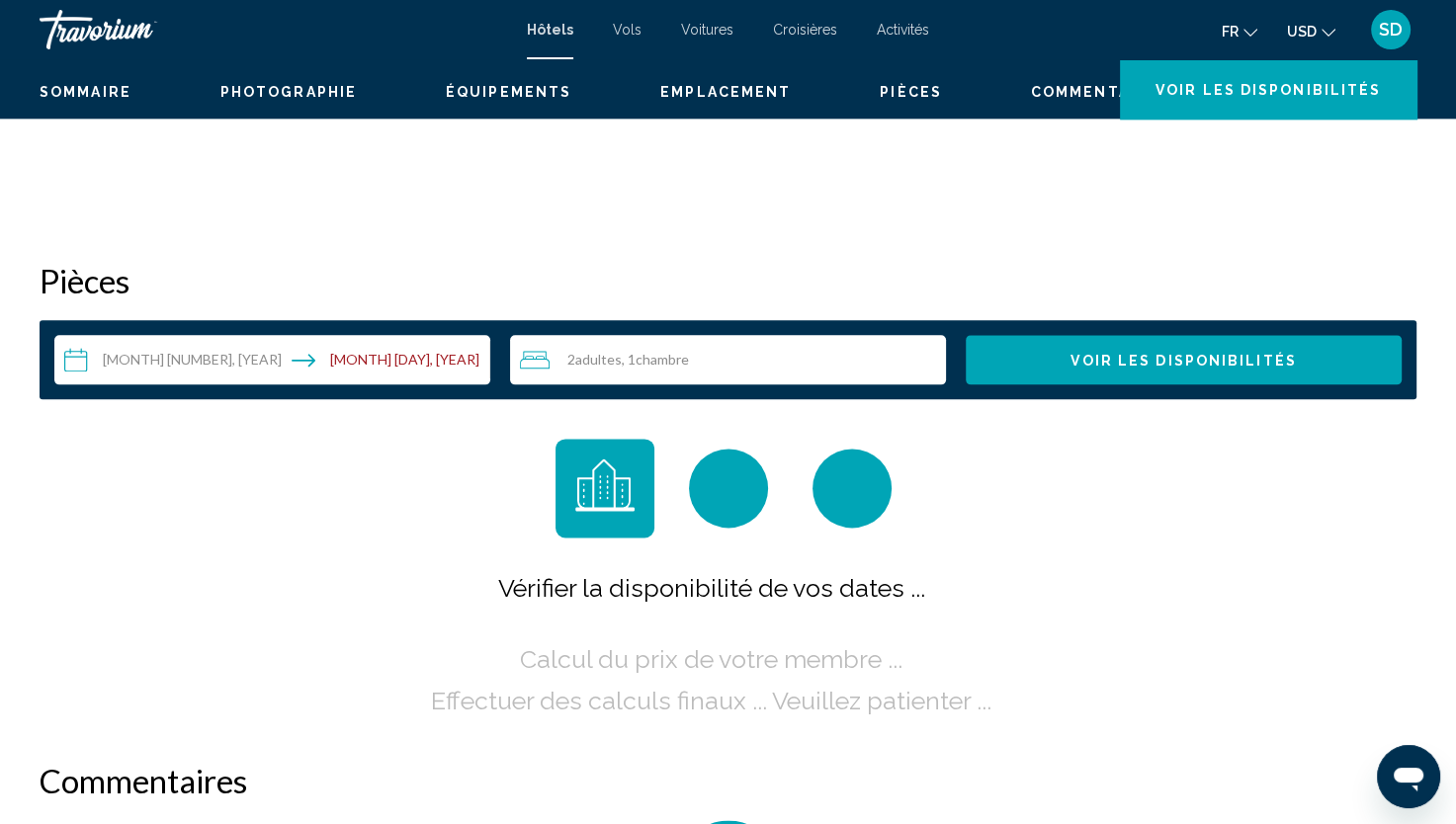 scroll, scrollTop: 0, scrollLeft: 0, axis: both 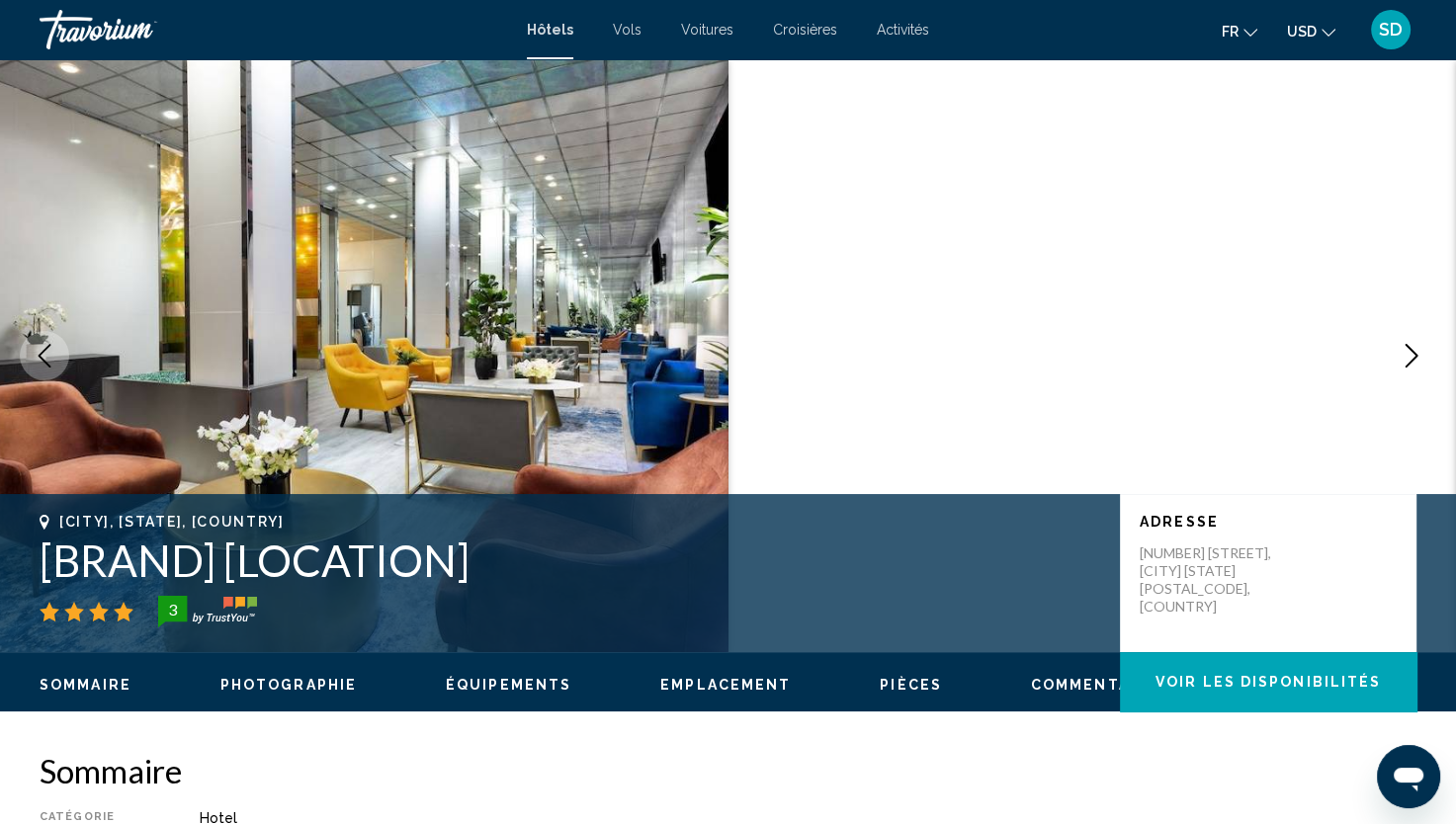 click on "Activités" at bounding box center (902, 30) 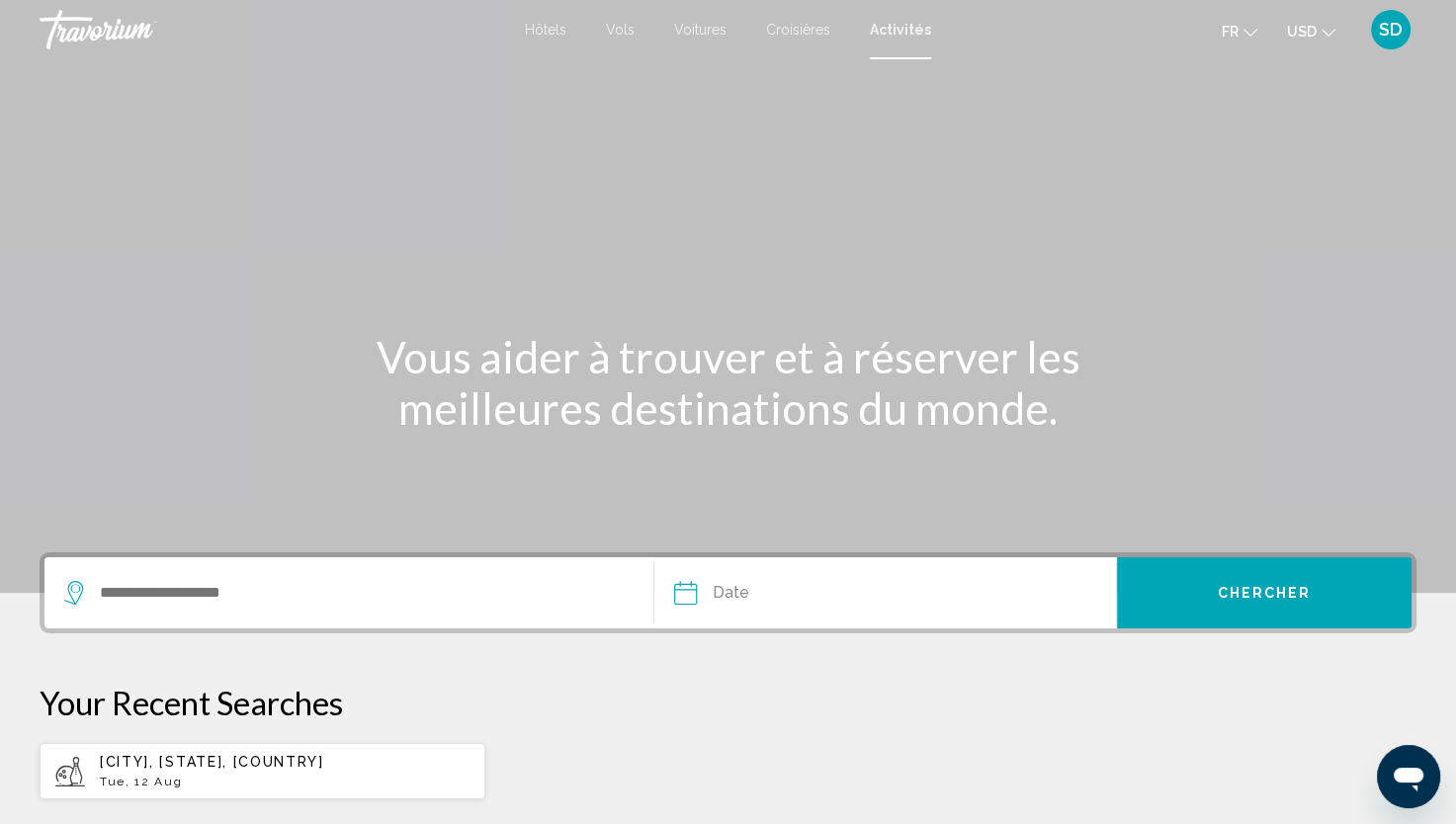 click on "Midtown, New York, Etat de New York, États-Unis" at bounding box center (212, 762) 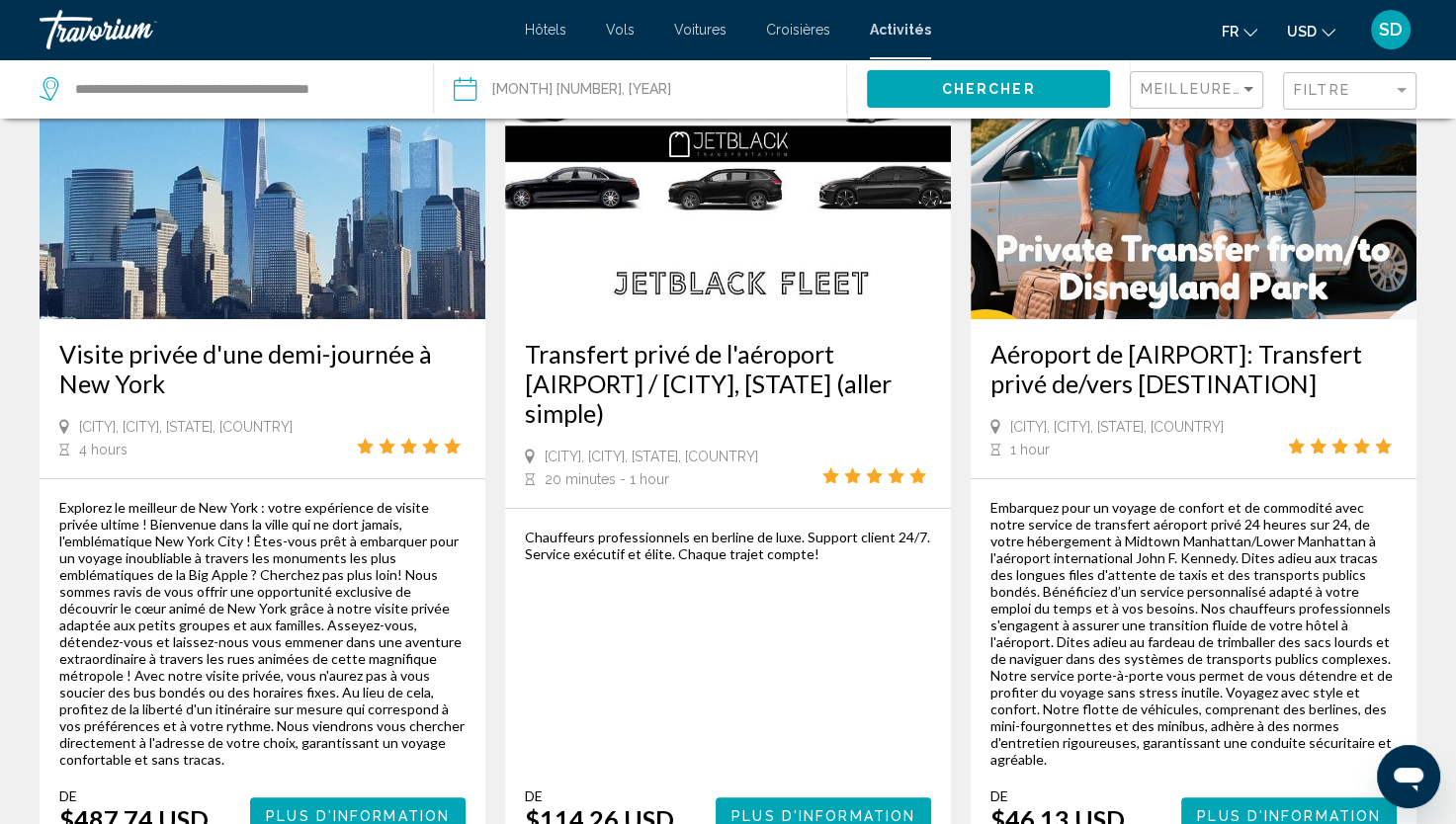 scroll, scrollTop: 0, scrollLeft: 0, axis: both 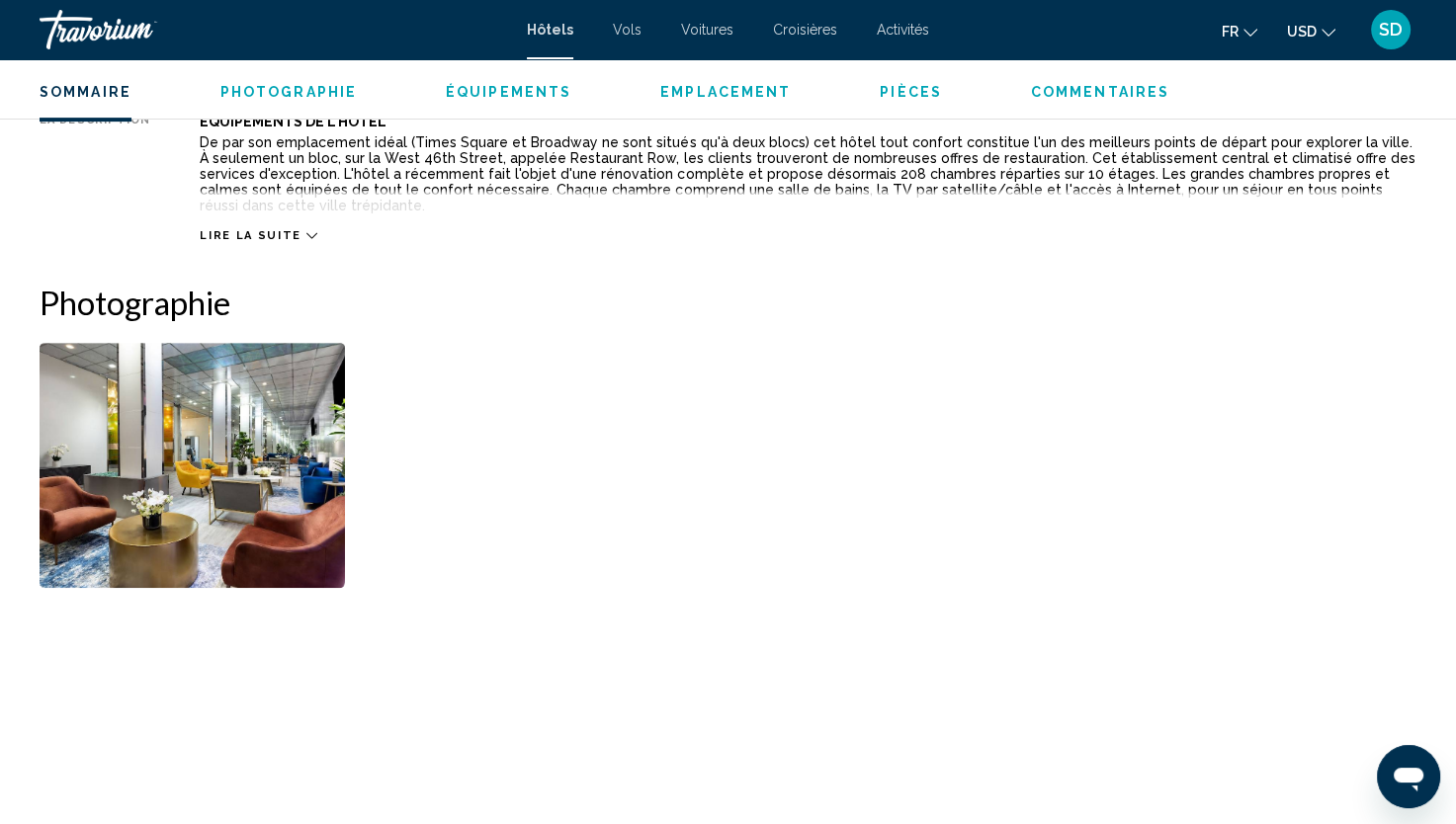 type 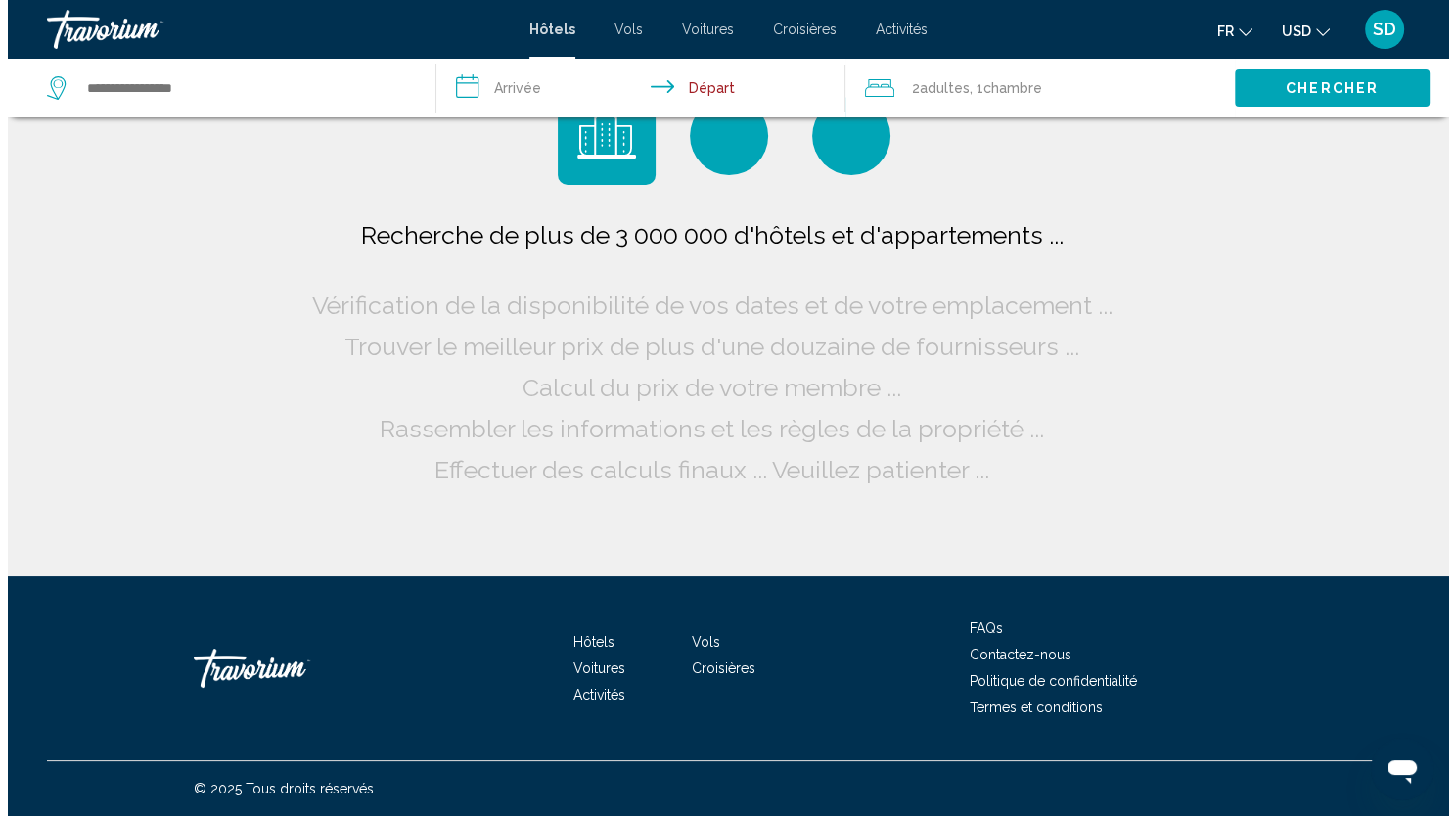 scroll, scrollTop: 0, scrollLeft: 0, axis: both 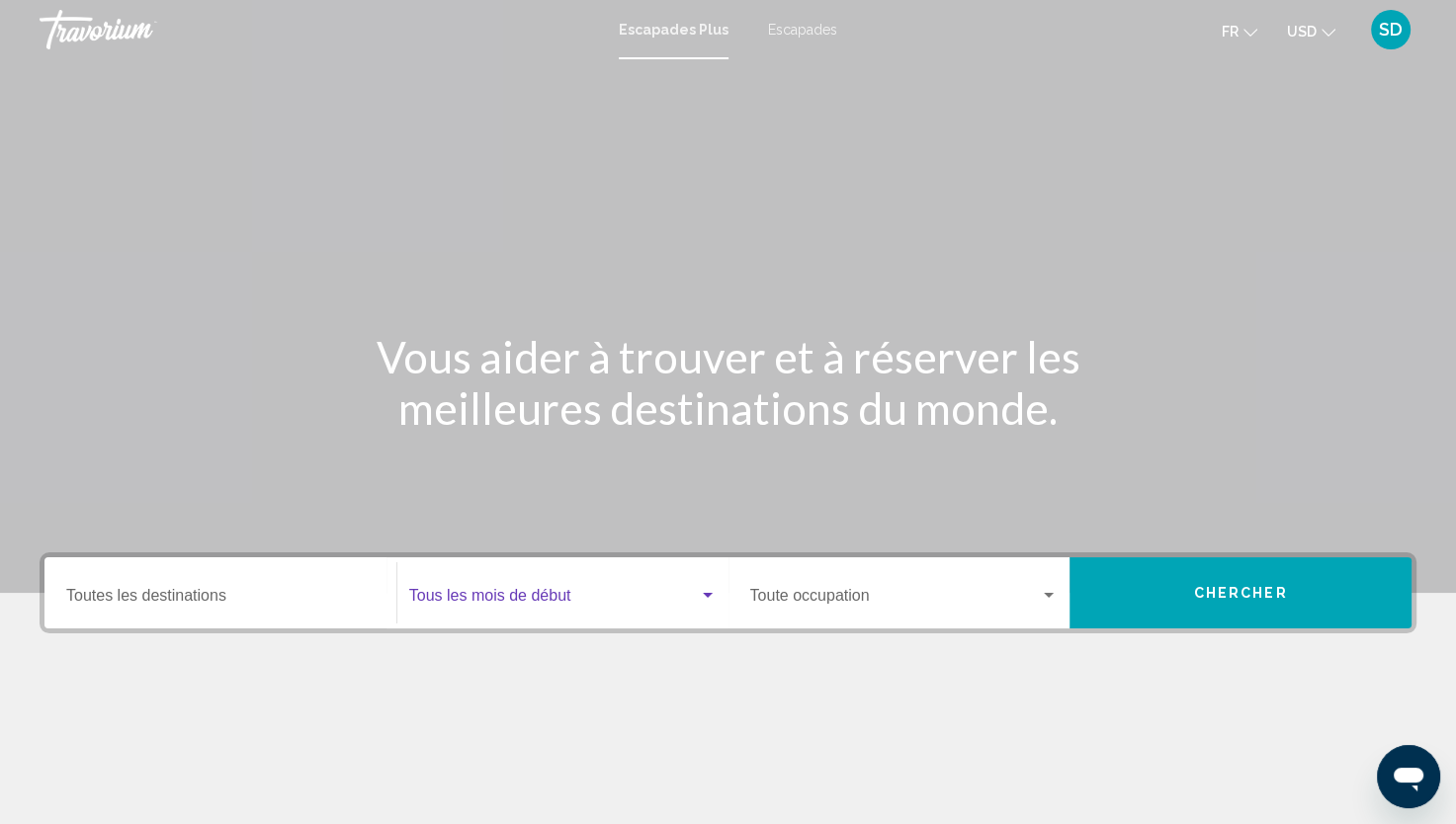 click at bounding box center [554, 600] 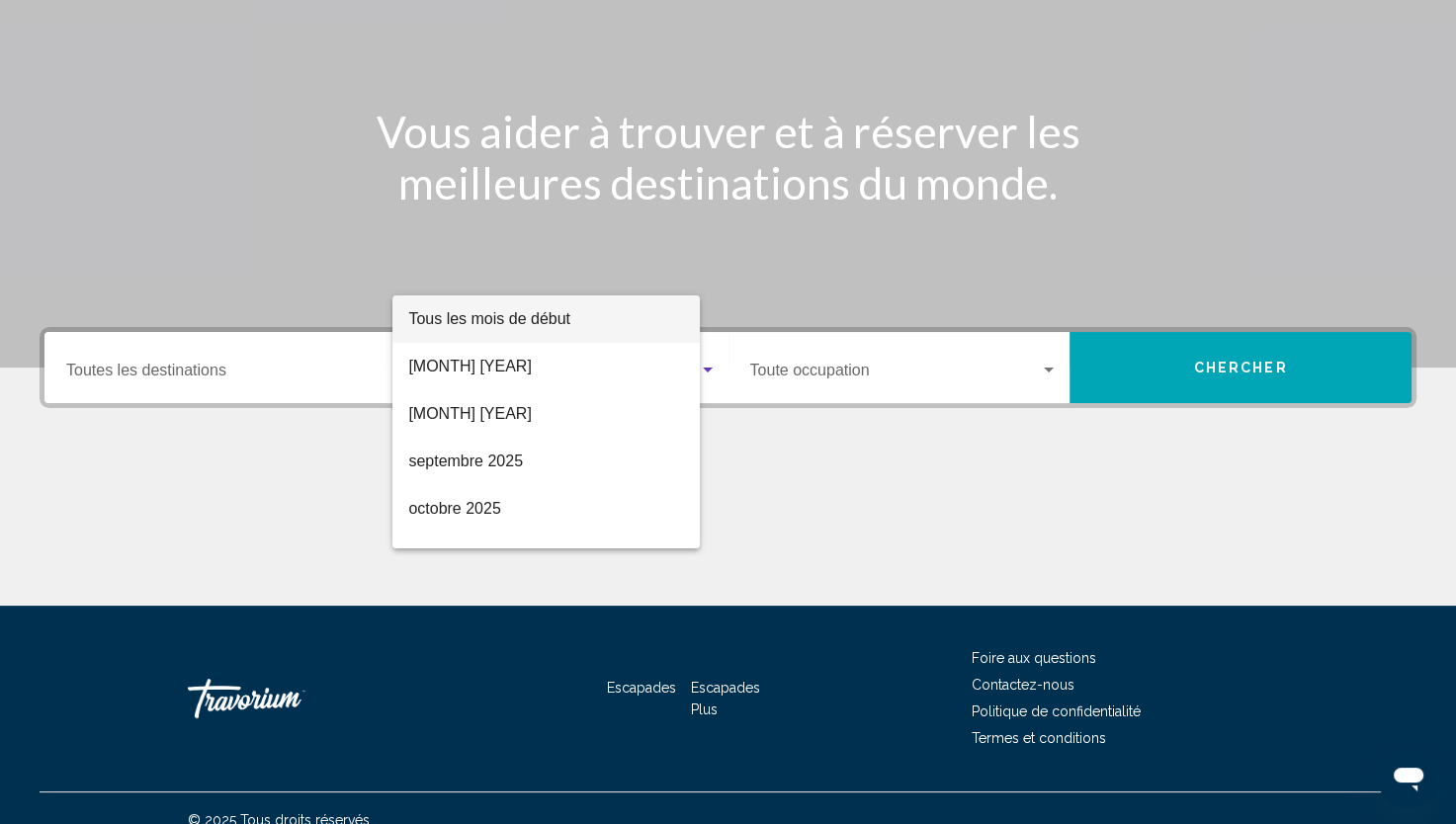 scroll, scrollTop: 248, scrollLeft: 0, axis: vertical 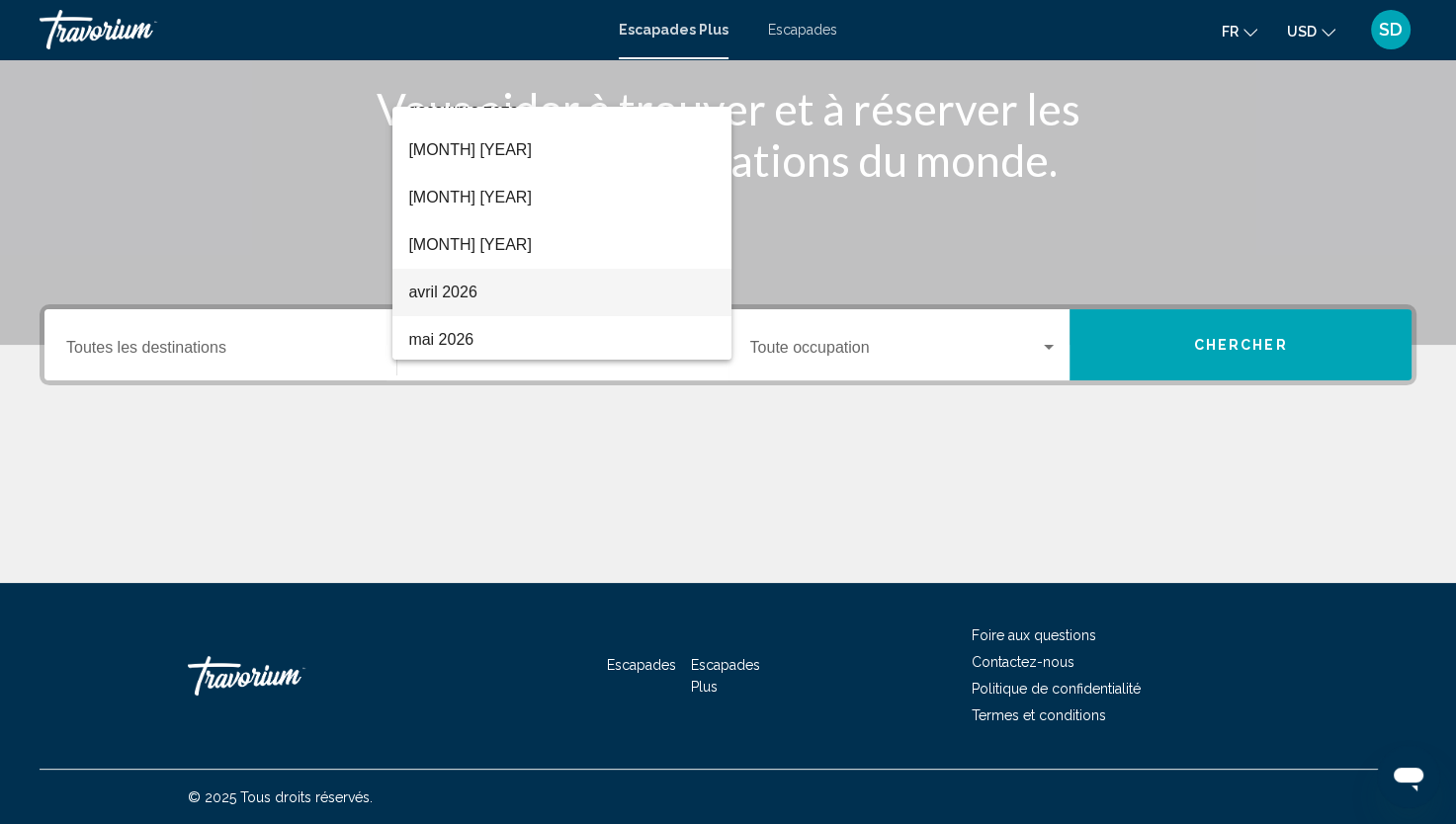 click on "[MONTH] [YEAR]" at bounding box center [561, 292] 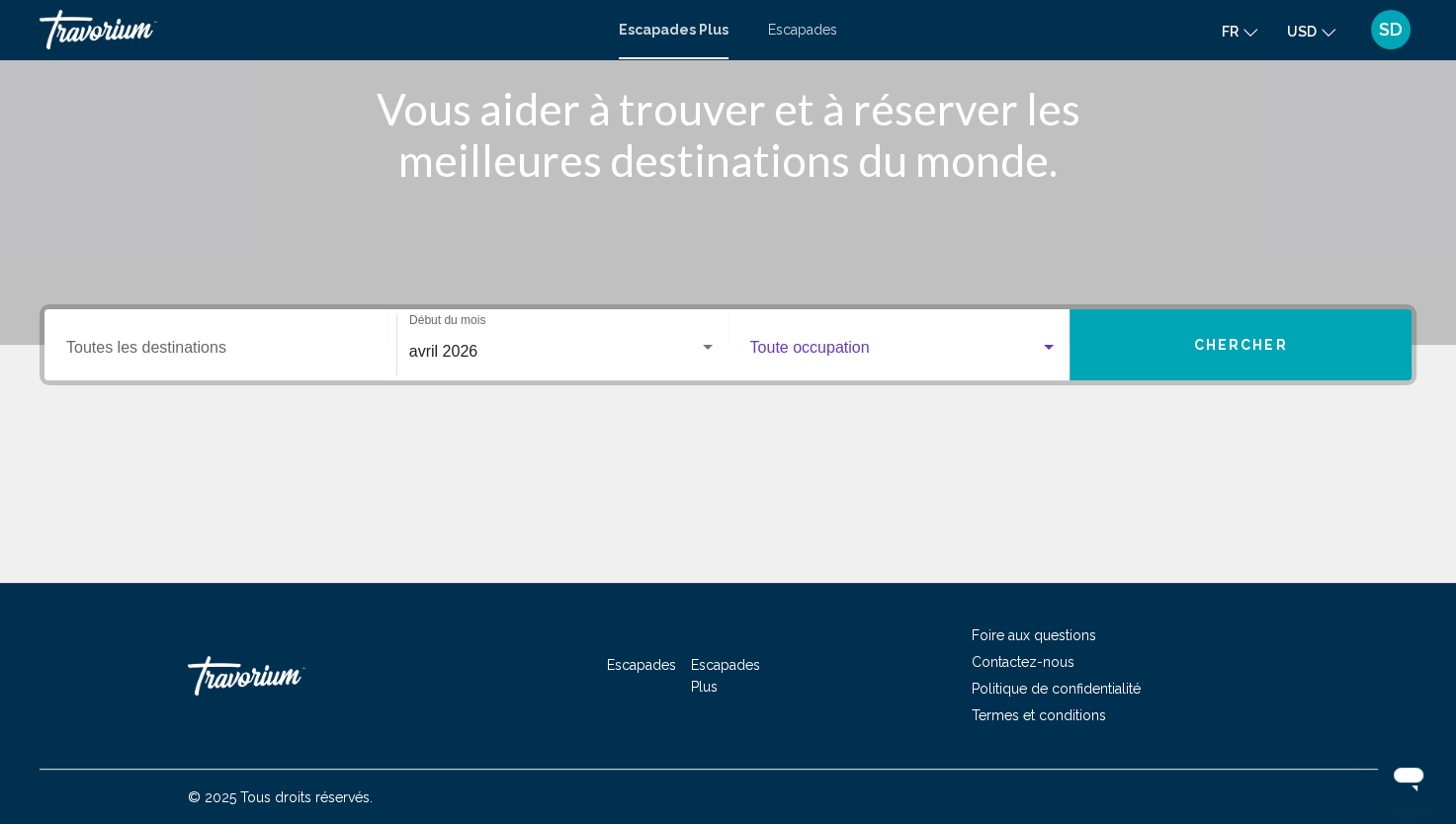 click at bounding box center [896, 352] 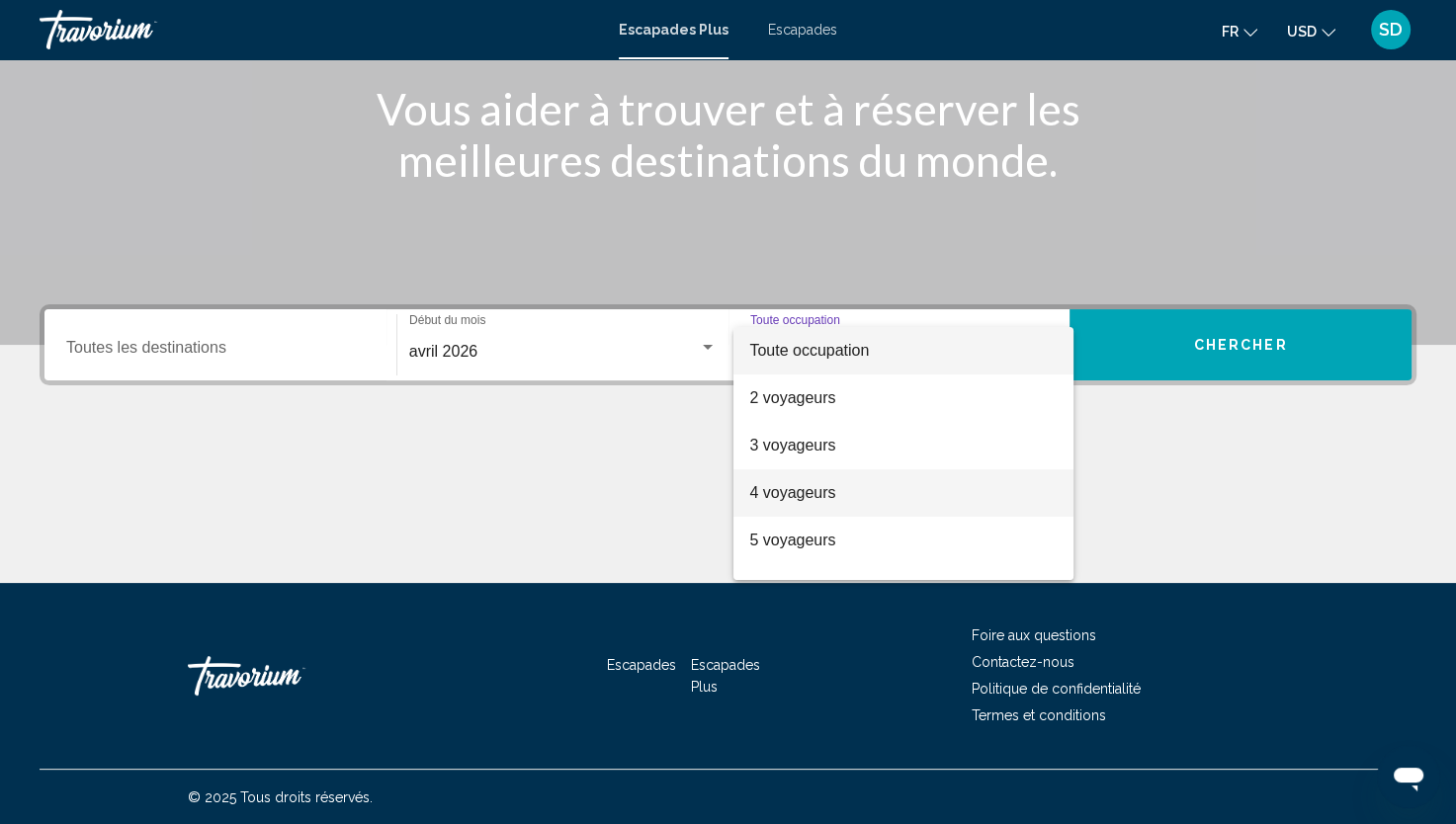 click on "[NUMBER] voyageurs" at bounding box center [792, 492] 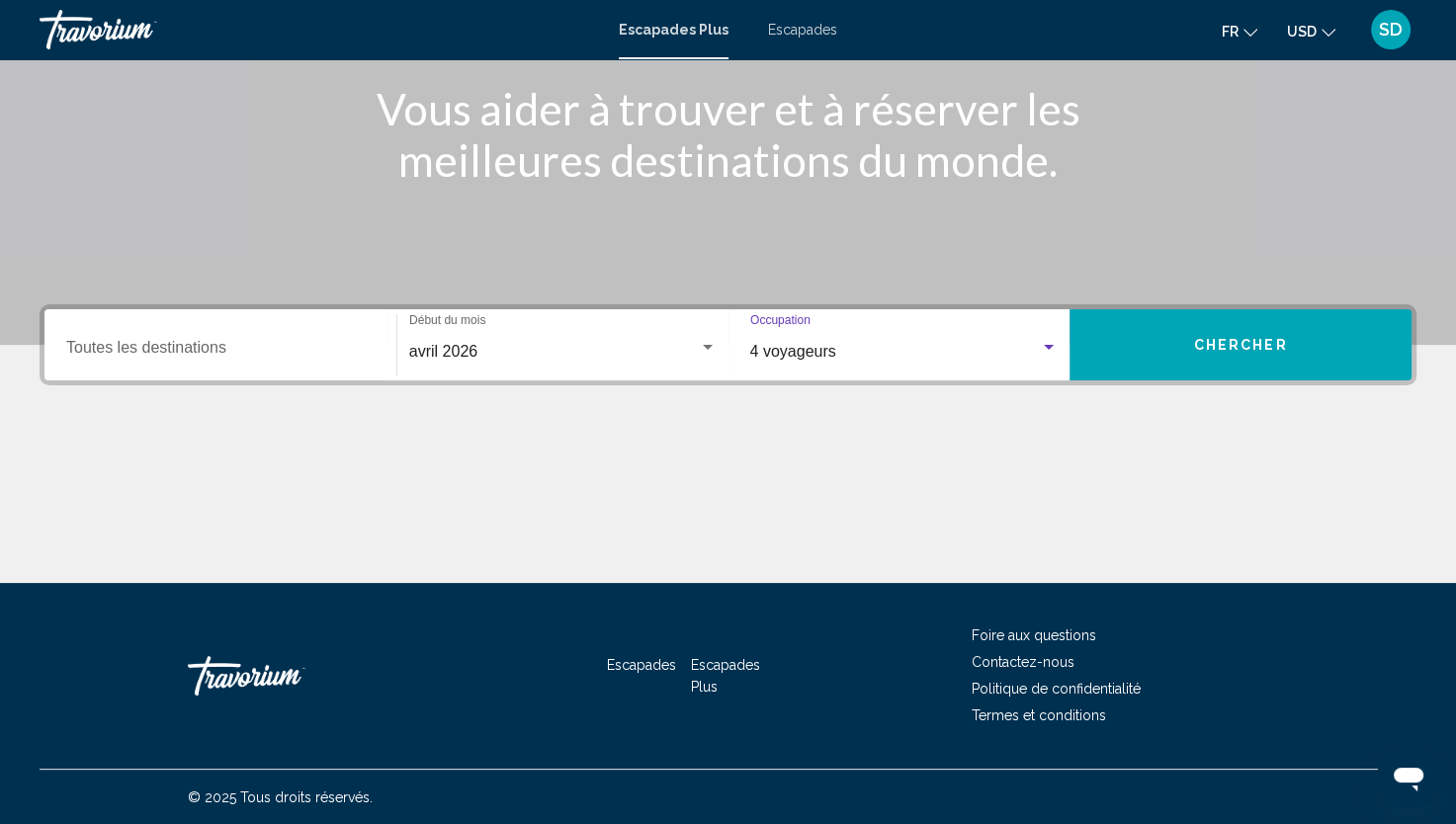 click at bounding box center (728, 509) 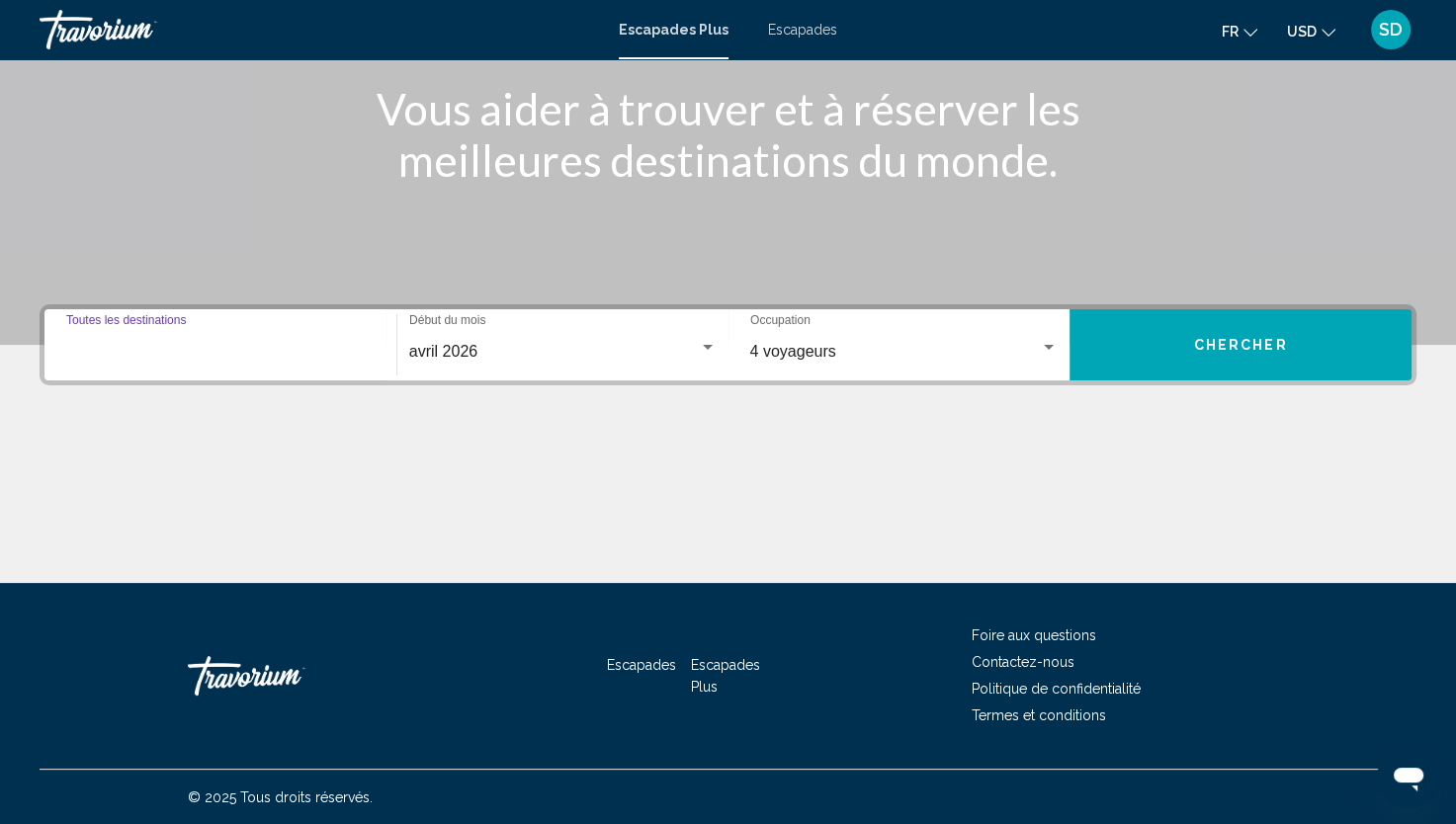 click on "Destination Toutes les destinations" at bounding box center (220, 352) 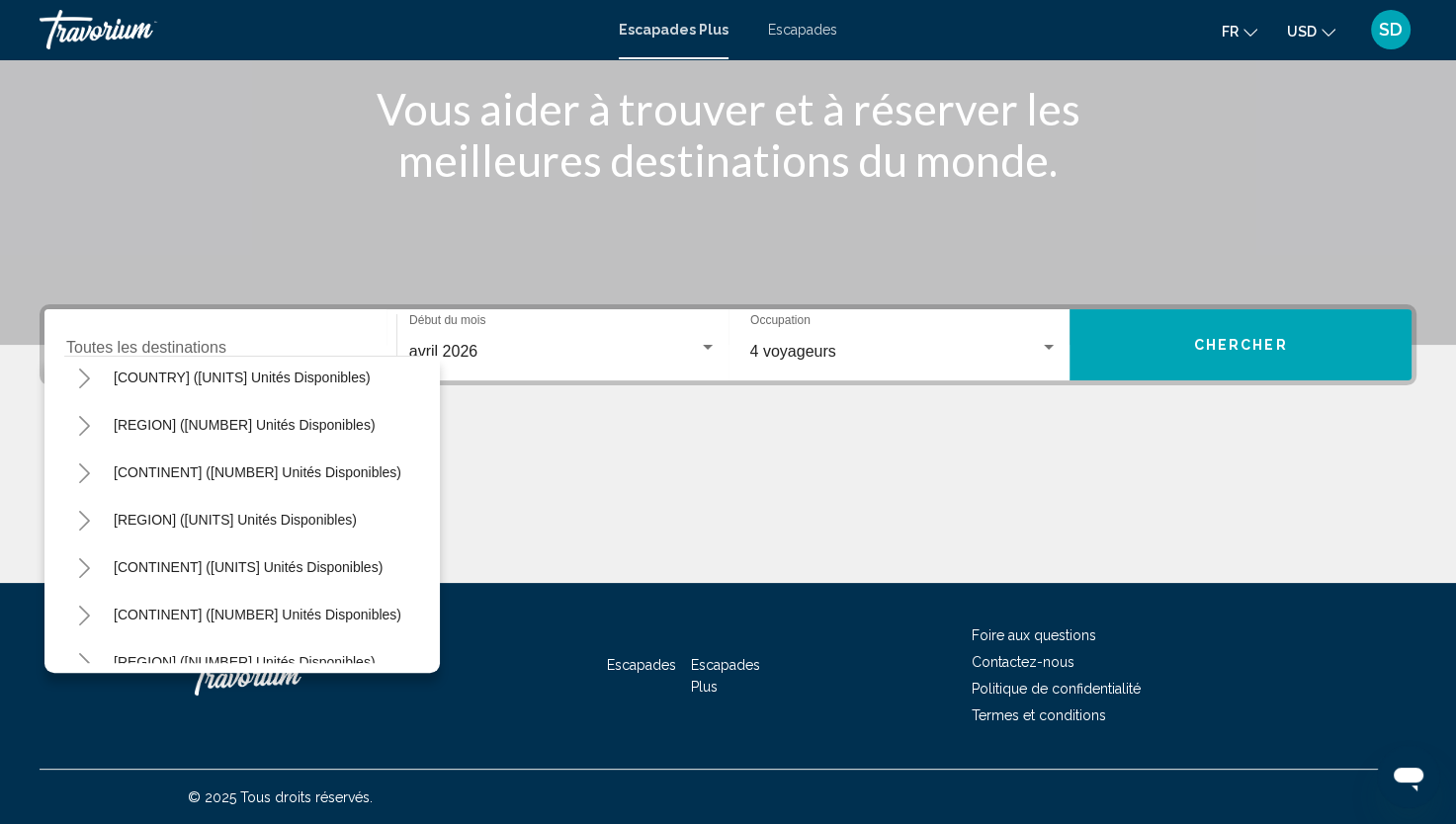 scroll, scrollTop: 335, scrollLeft: 0, axis: vertical 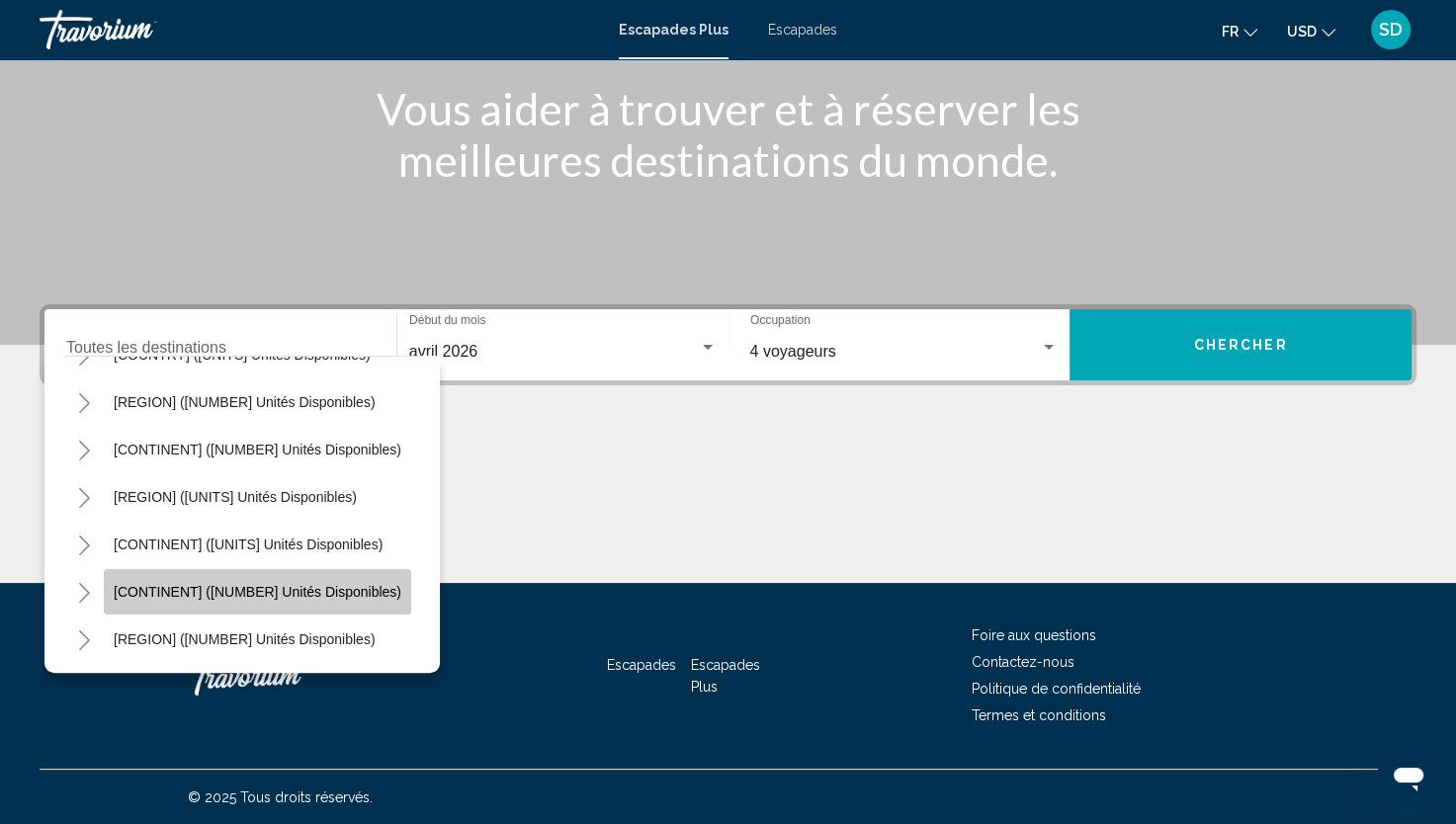 click on "[CONTINENT] ([NUMBER] units available)" at bounding box center (257, 592) 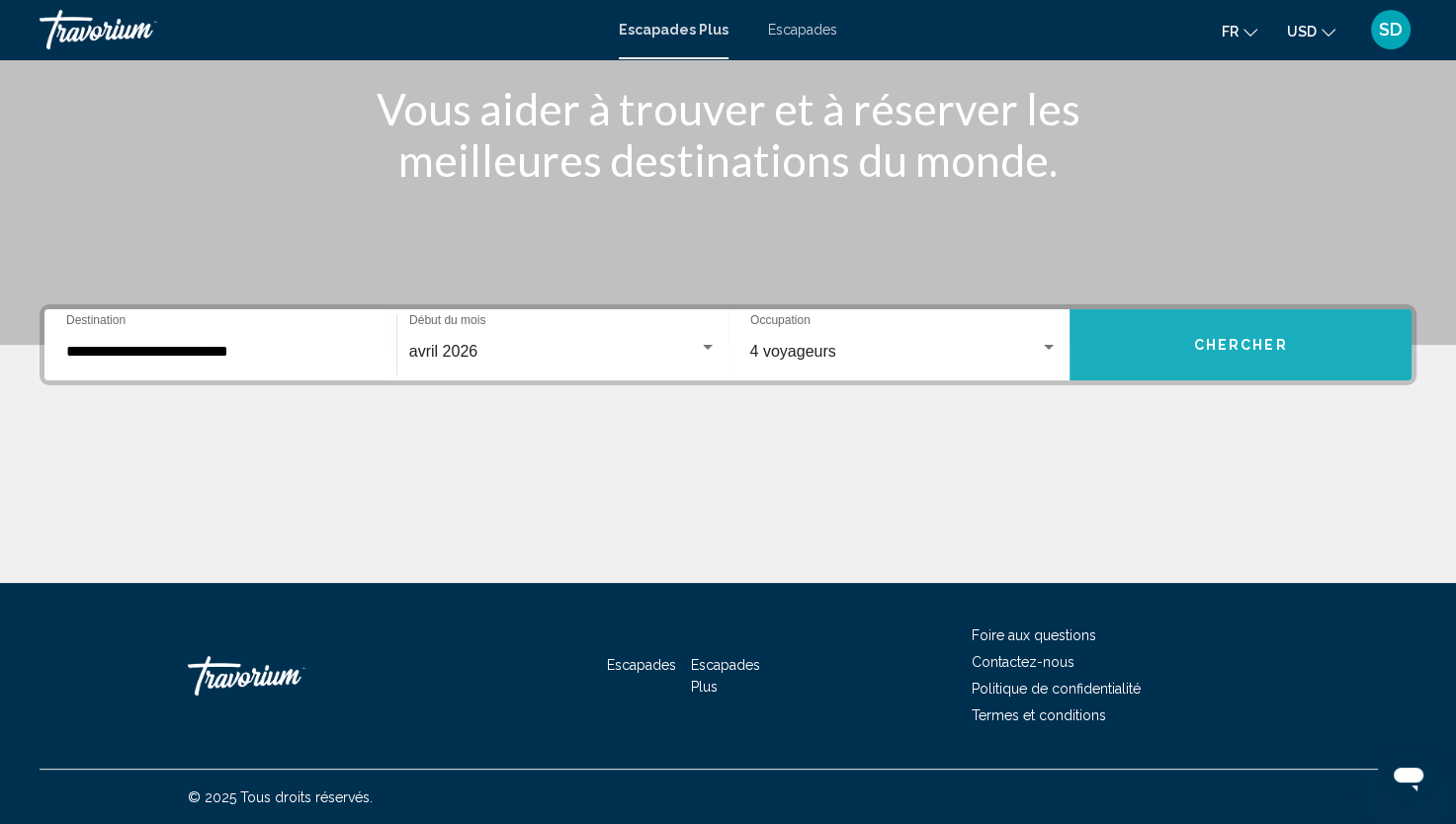 click on "Chercher" at bounding box center [1241, 345] 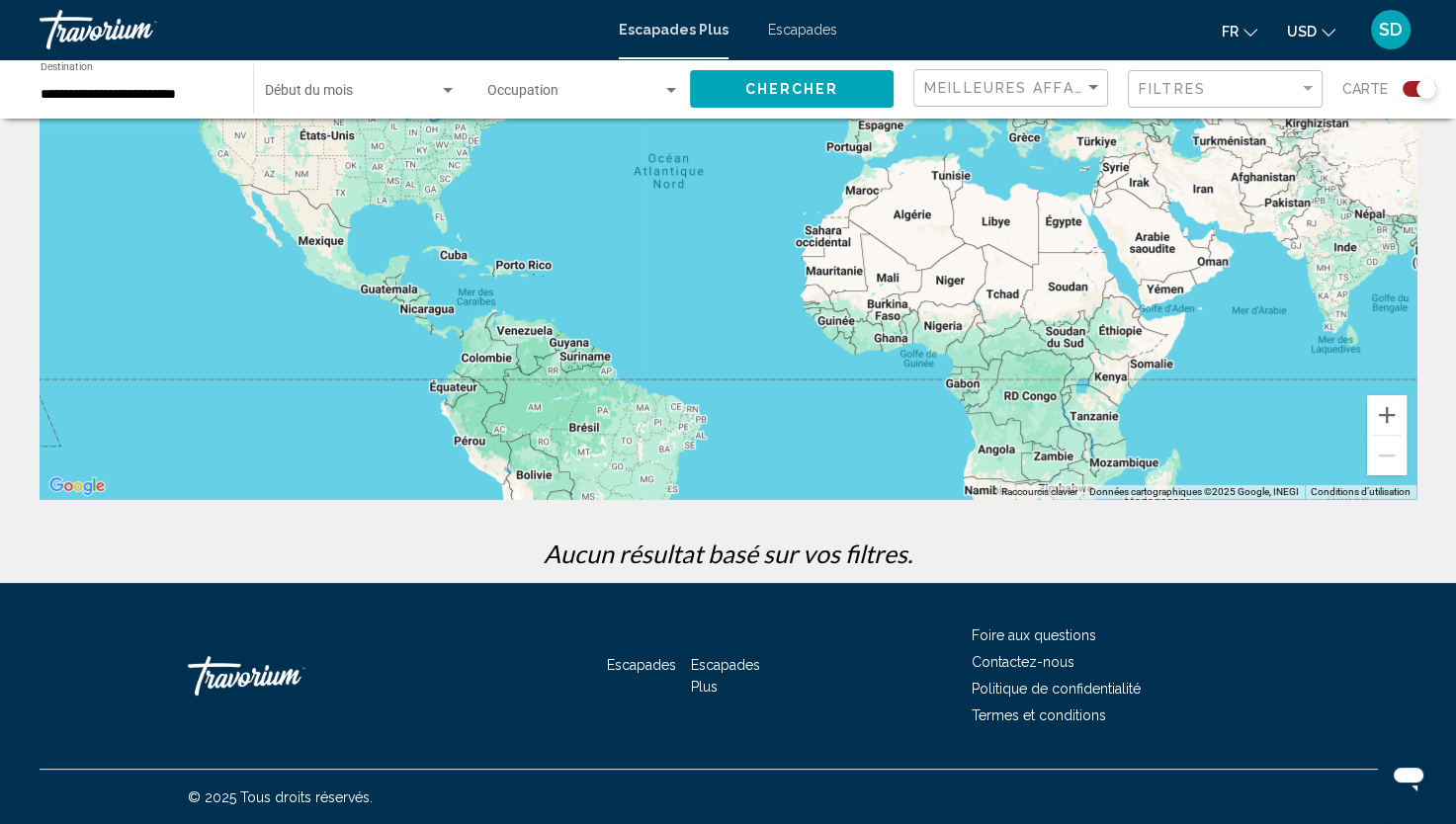 scroll, scrollTop: 0, scrollLeft: 0, axis: both 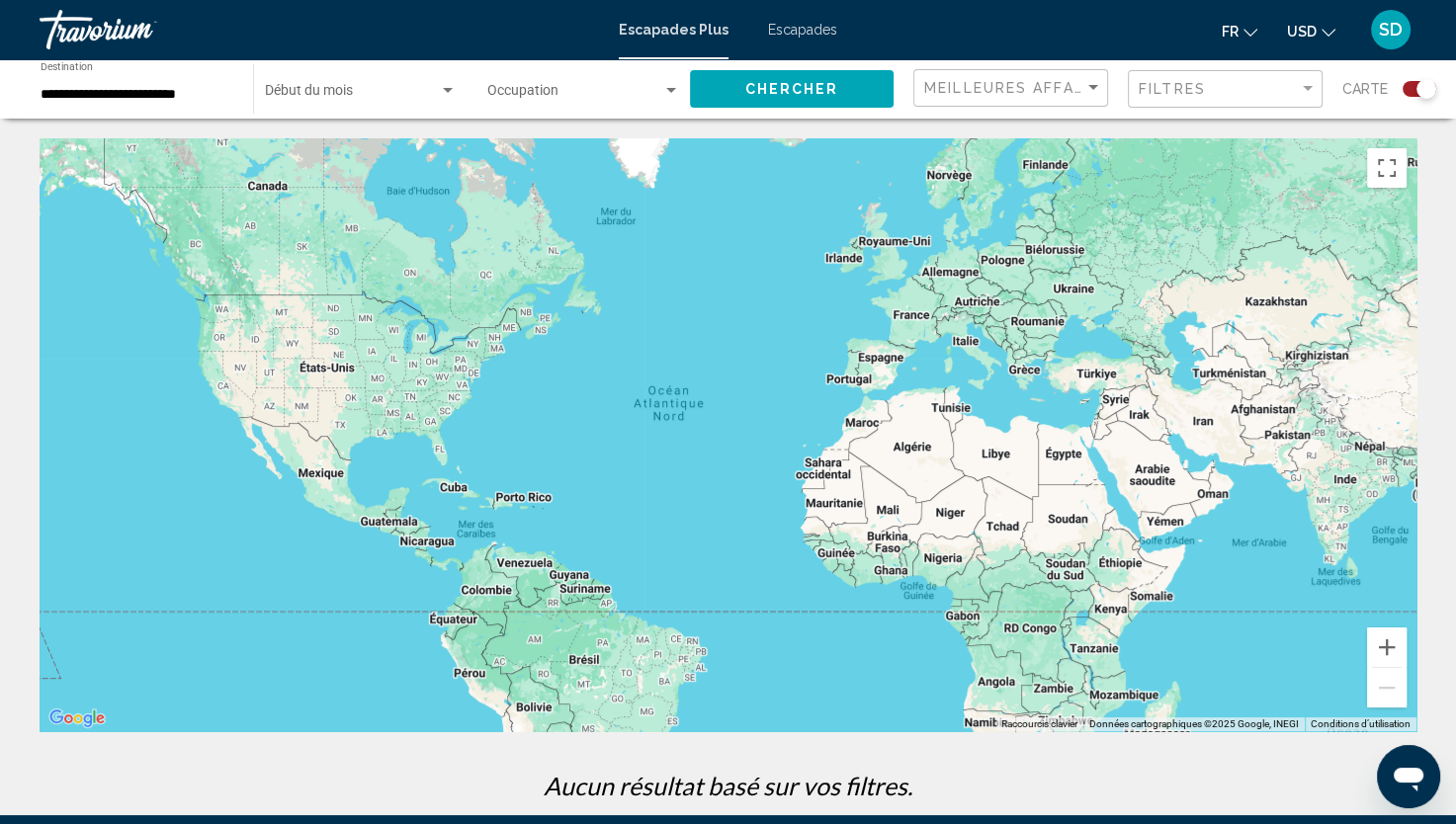 click on "**********" at bounding box center [136, 89] 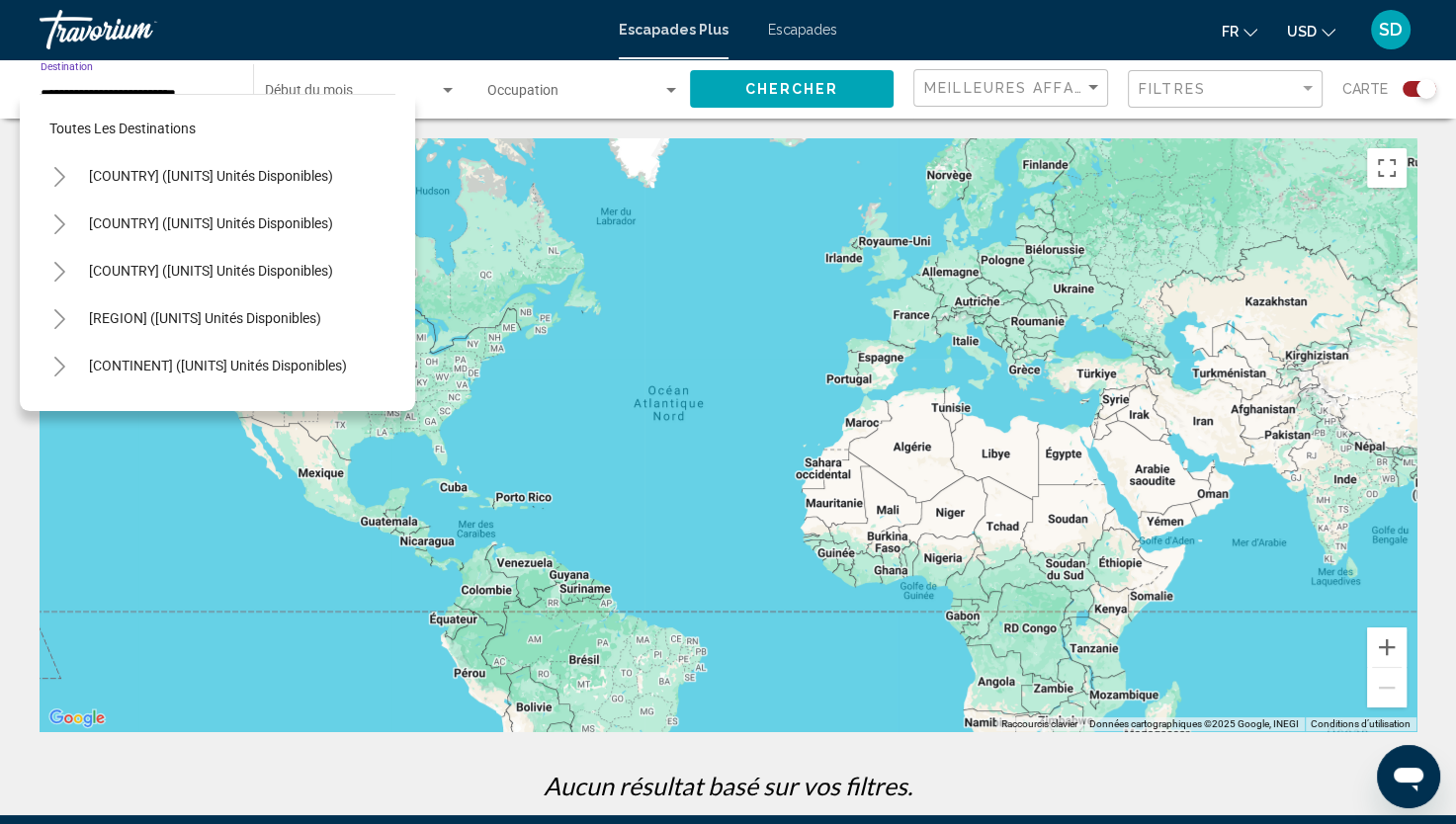 scroll, scrollTop: 409, scrollLeft: 0, axis: vertical 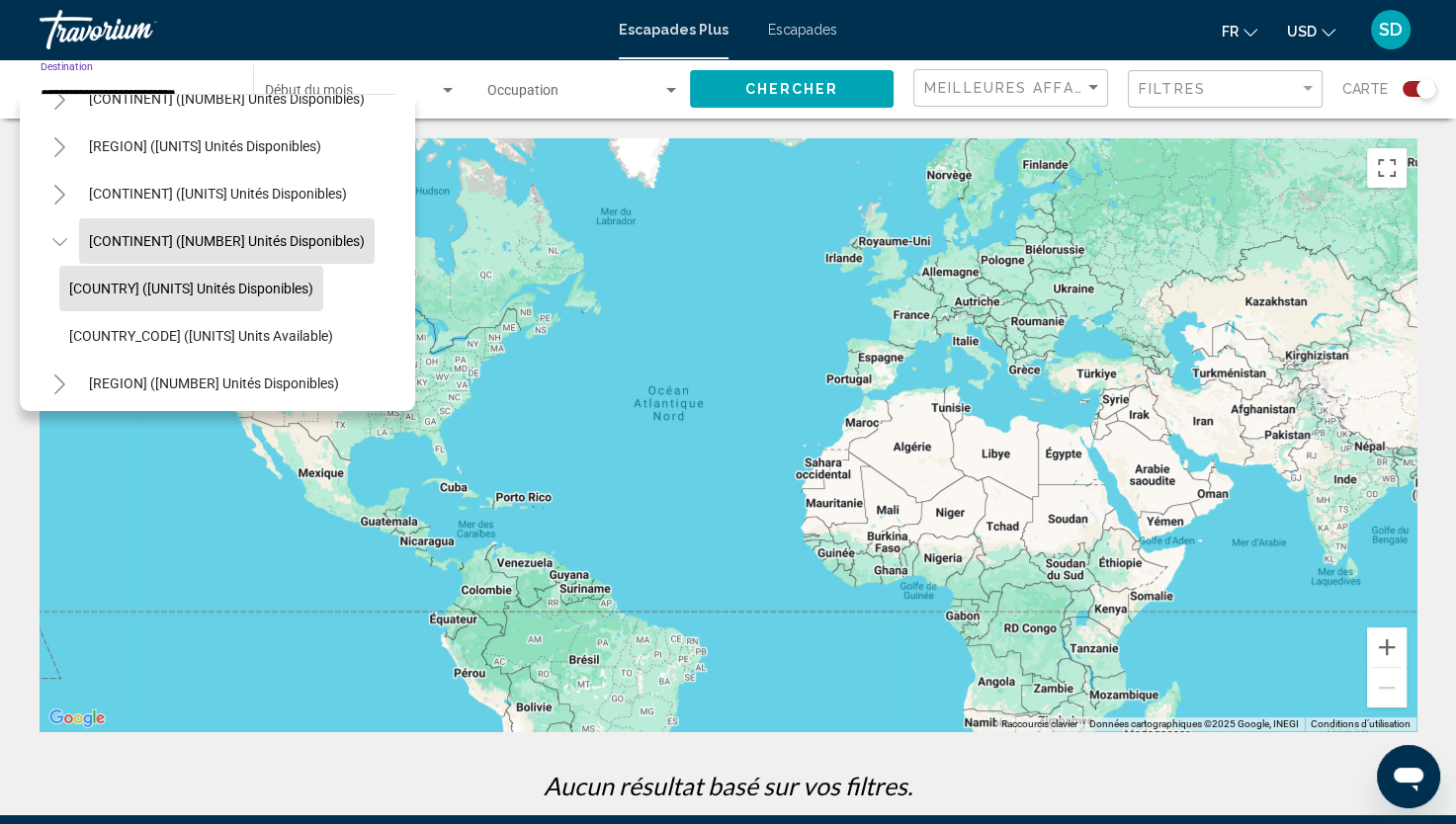 click on "Afrique du Sud (54 unités disponibles)" at bounding box center [191, 288] 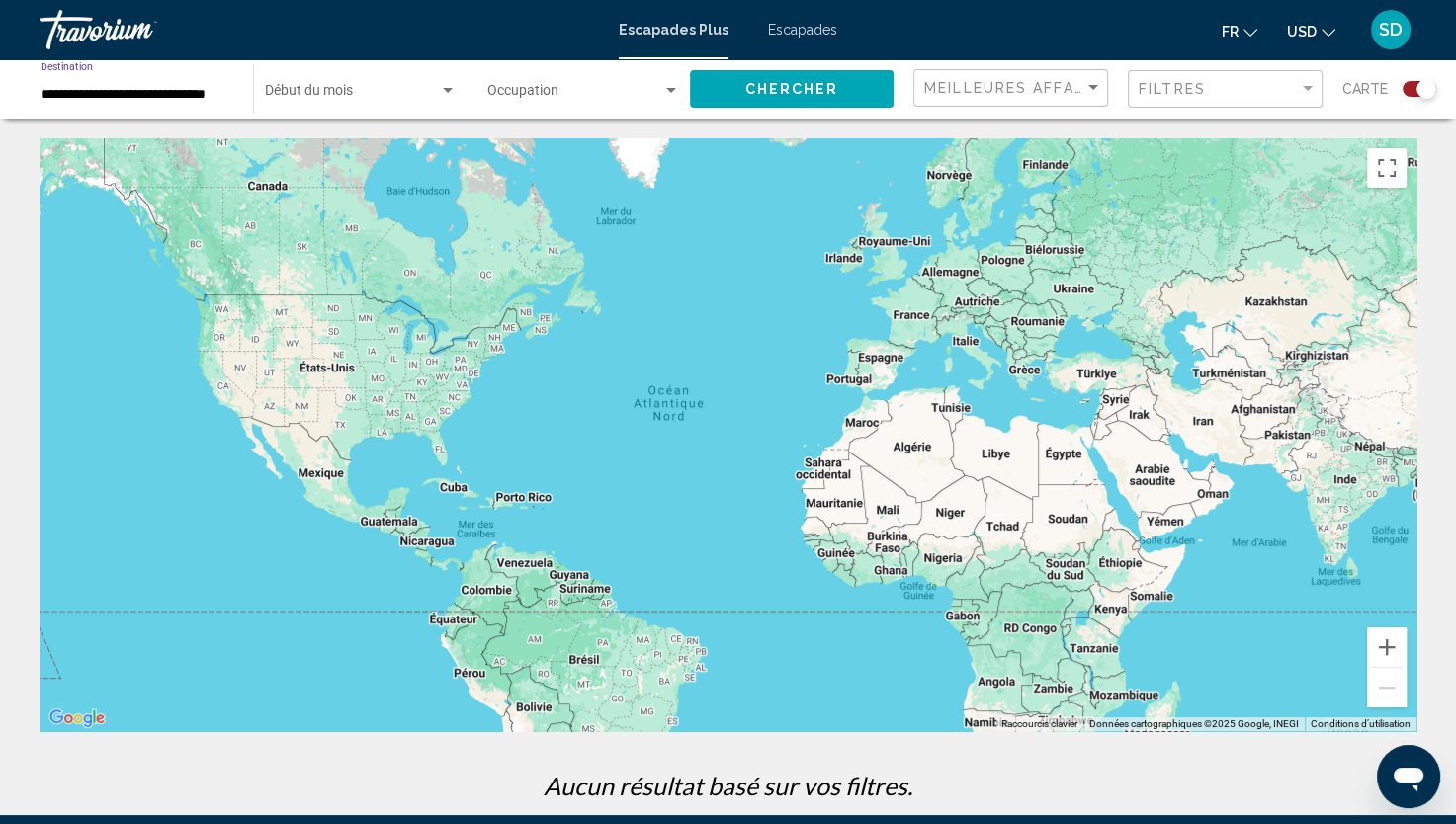 click on "Chercher" at bounding box center [792, 88] 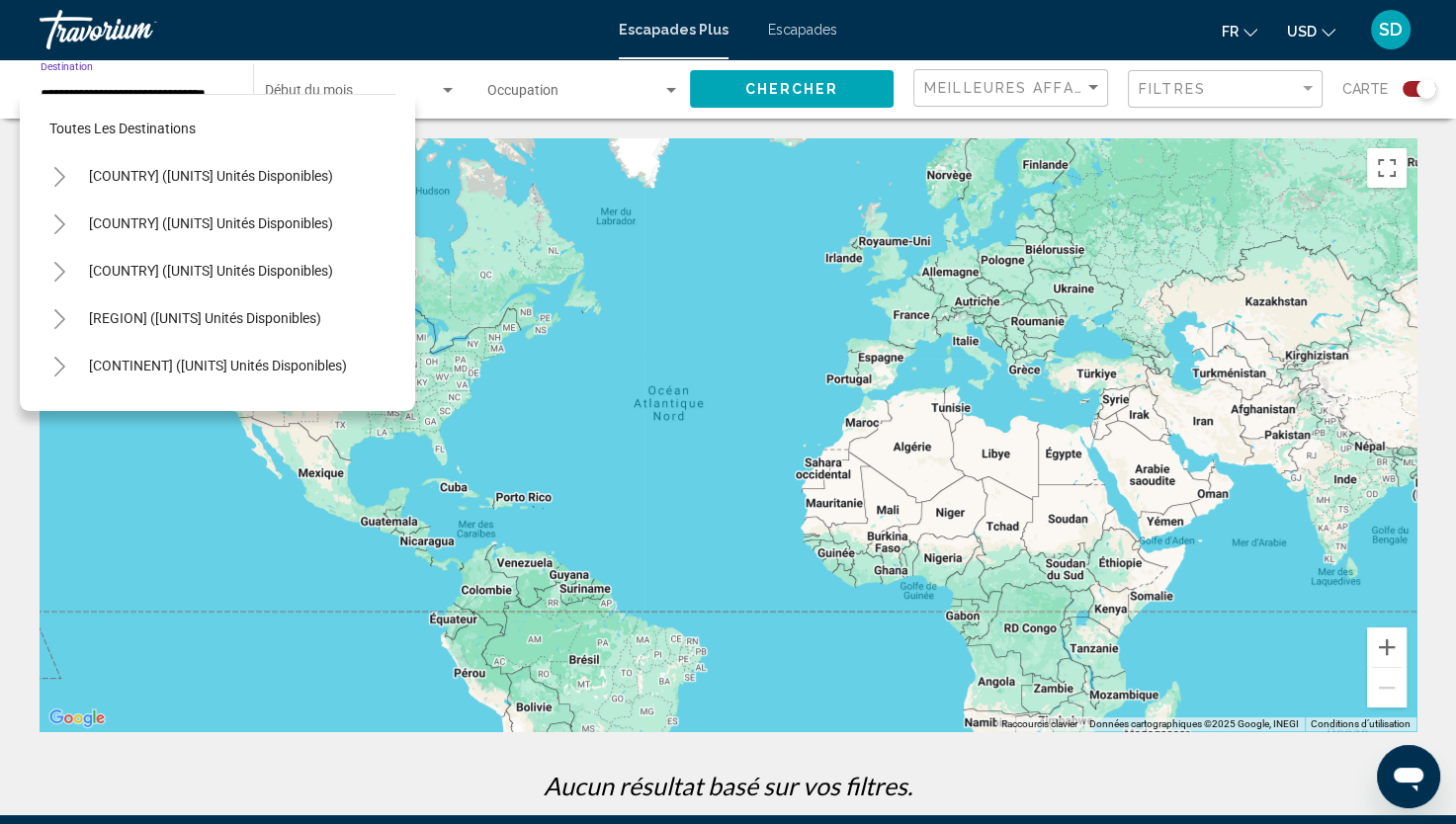 scroll, scrollTop: 430, scrollLeft: 0, axis: vertical 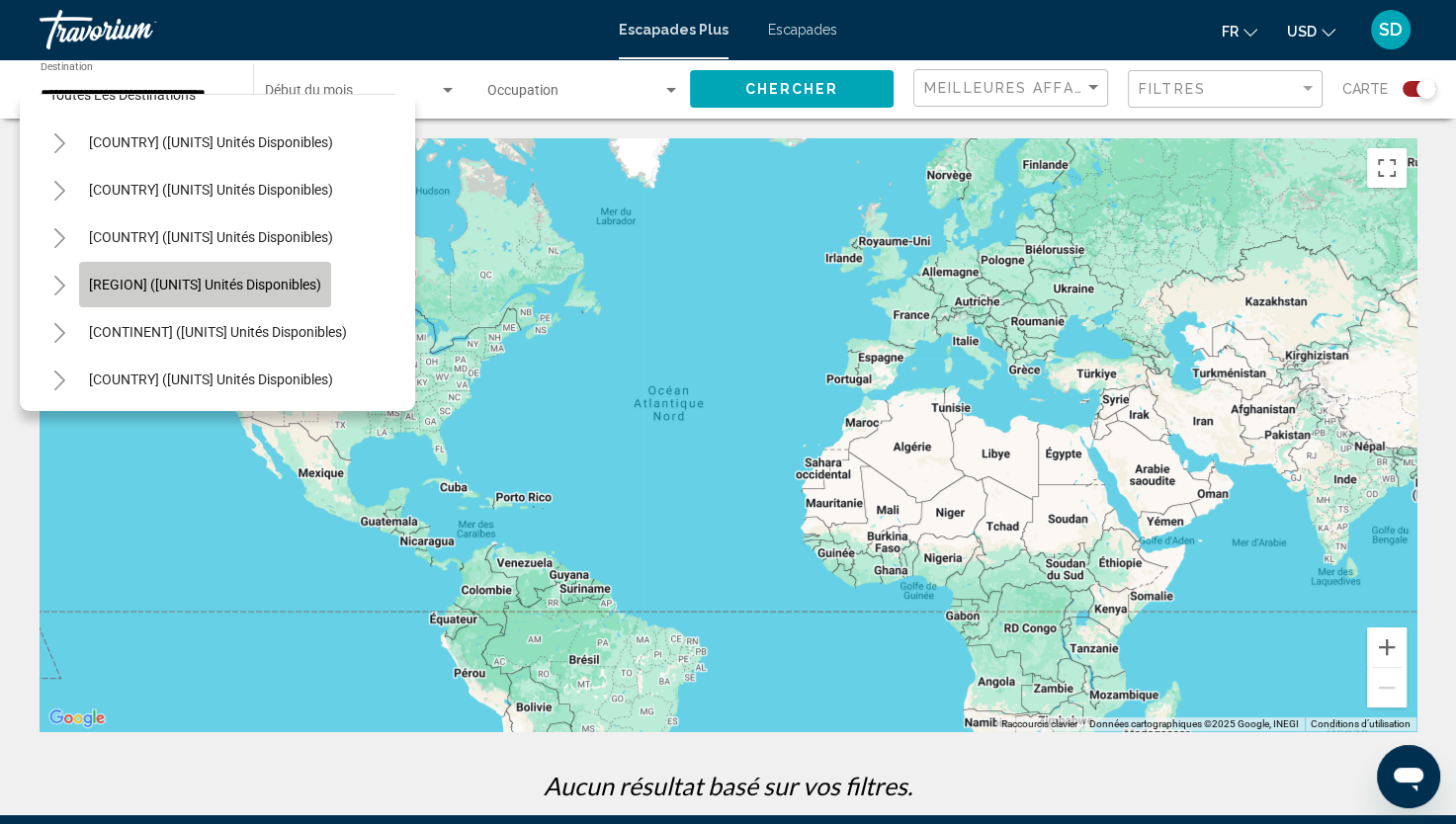 click on "Caraïbes et îles de l’Atlantique ([NUMBER] unités disponibles)" at bounding box center (205, 285) 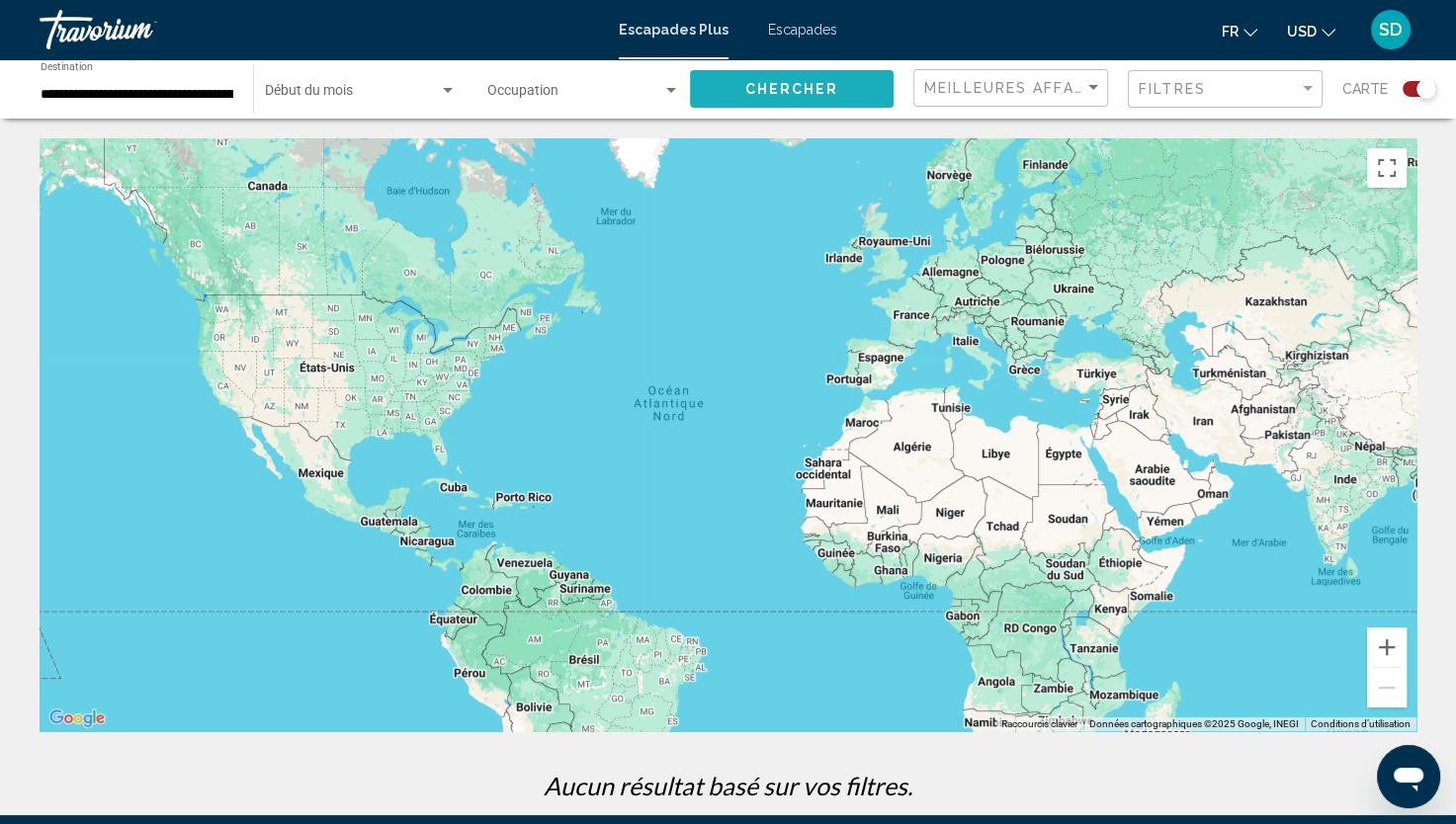 click on "Chercher" at bounding box center [792, 88] 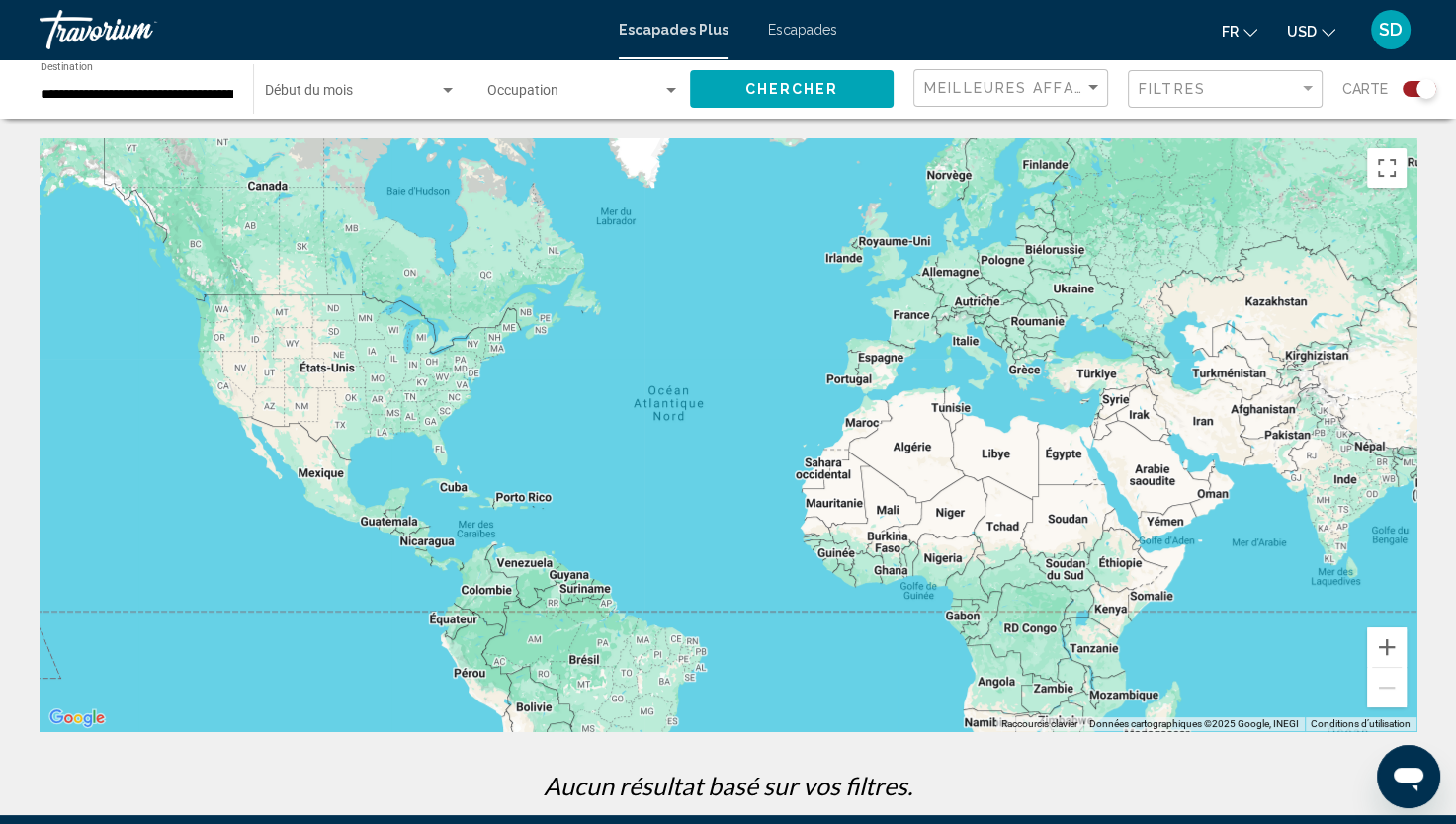 click at bounding box center (352, 95) 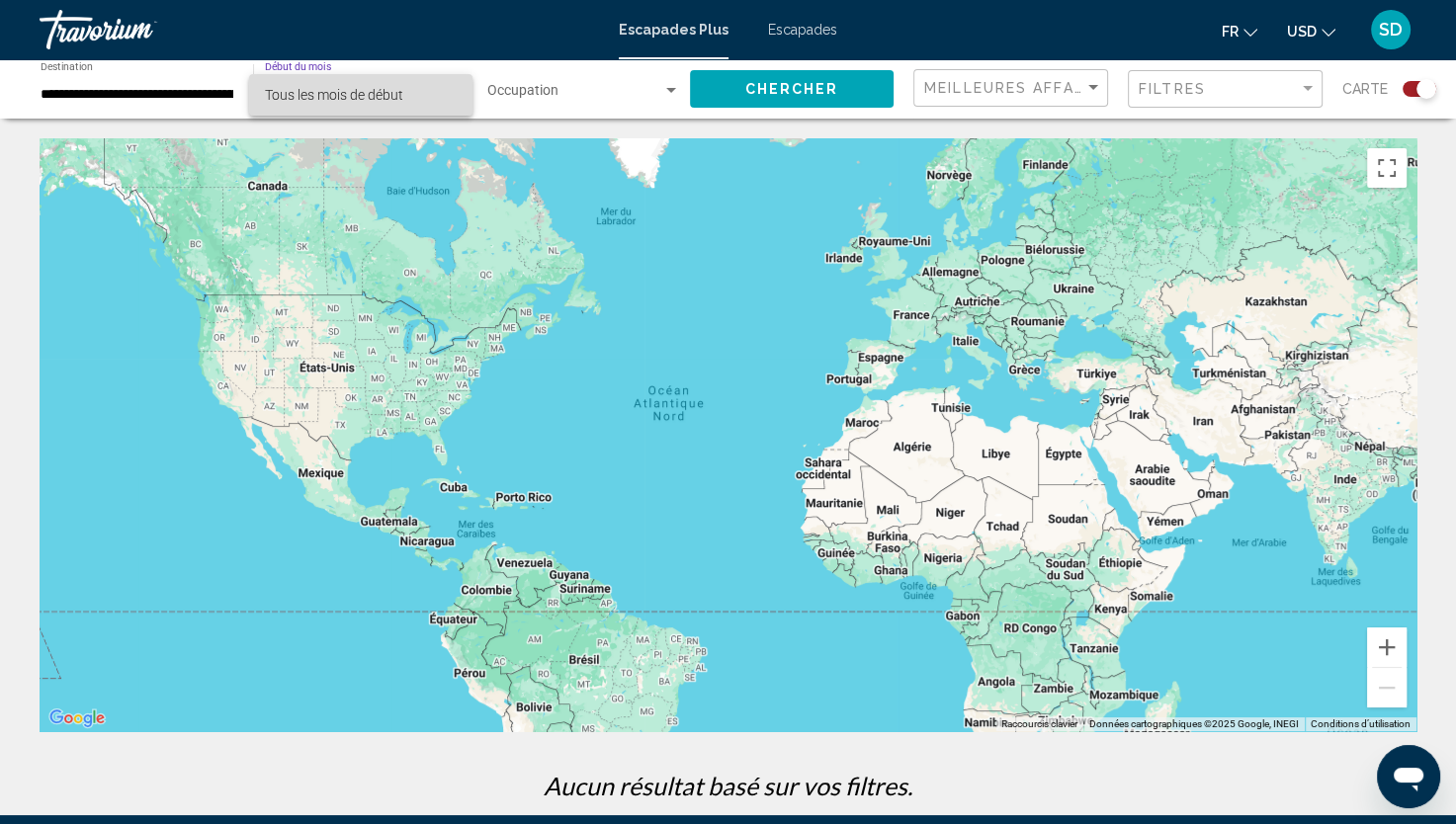 click on "Tous les mois de début" at bounding box center [334, 95] 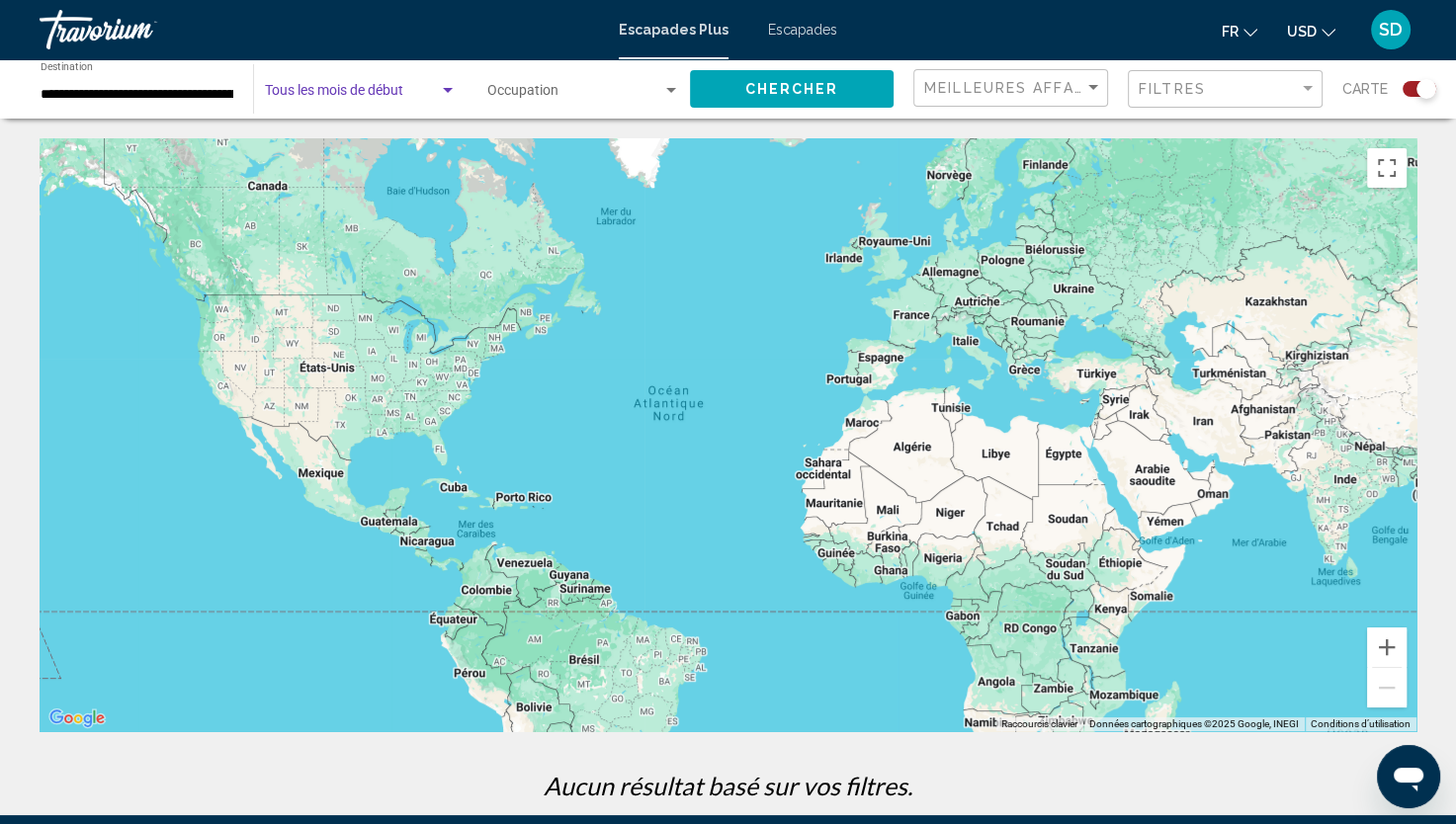 click at bounding box center [352, 95] 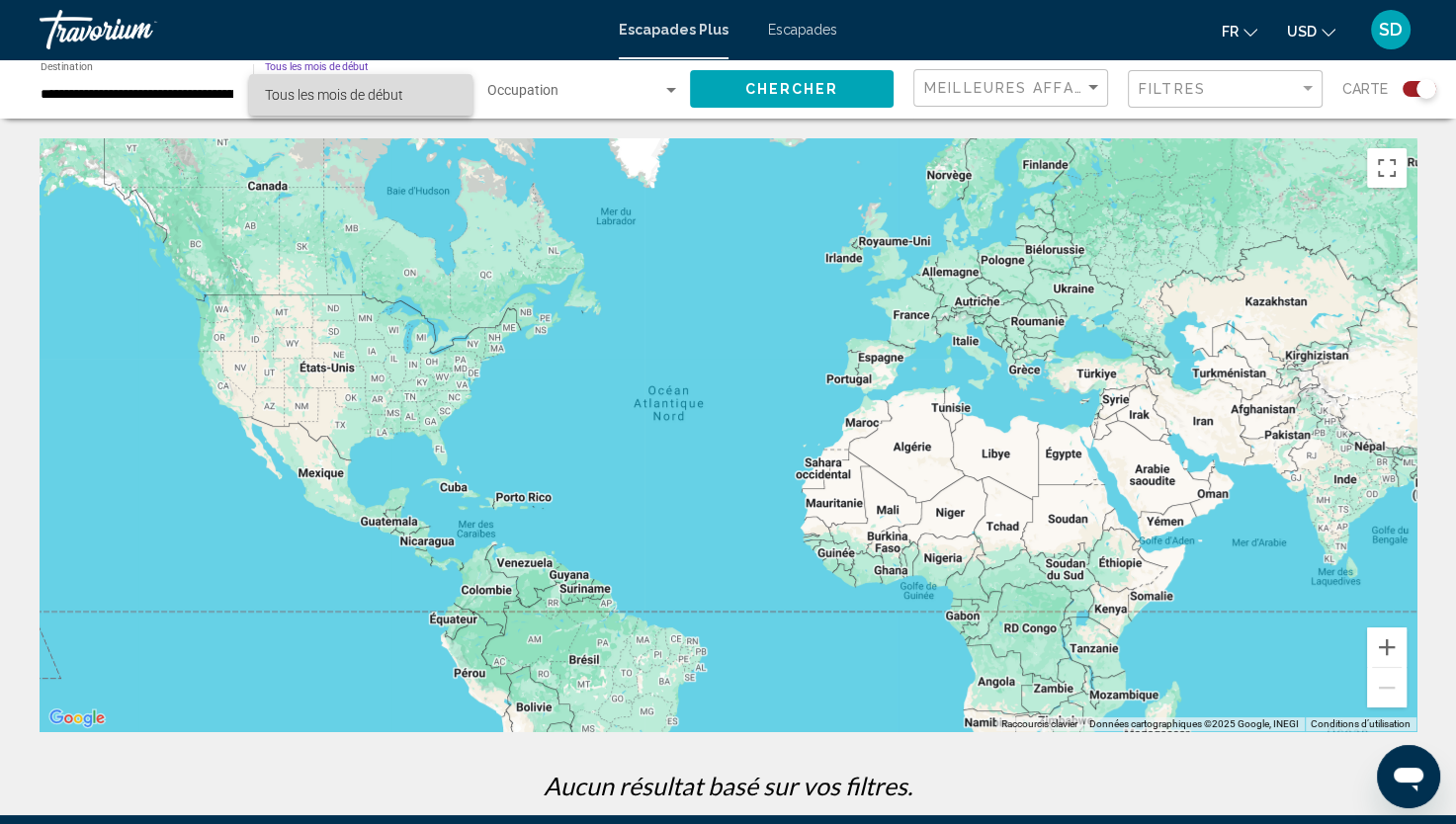 click on "Tous les mois de début" at bounding box center [334, 95] 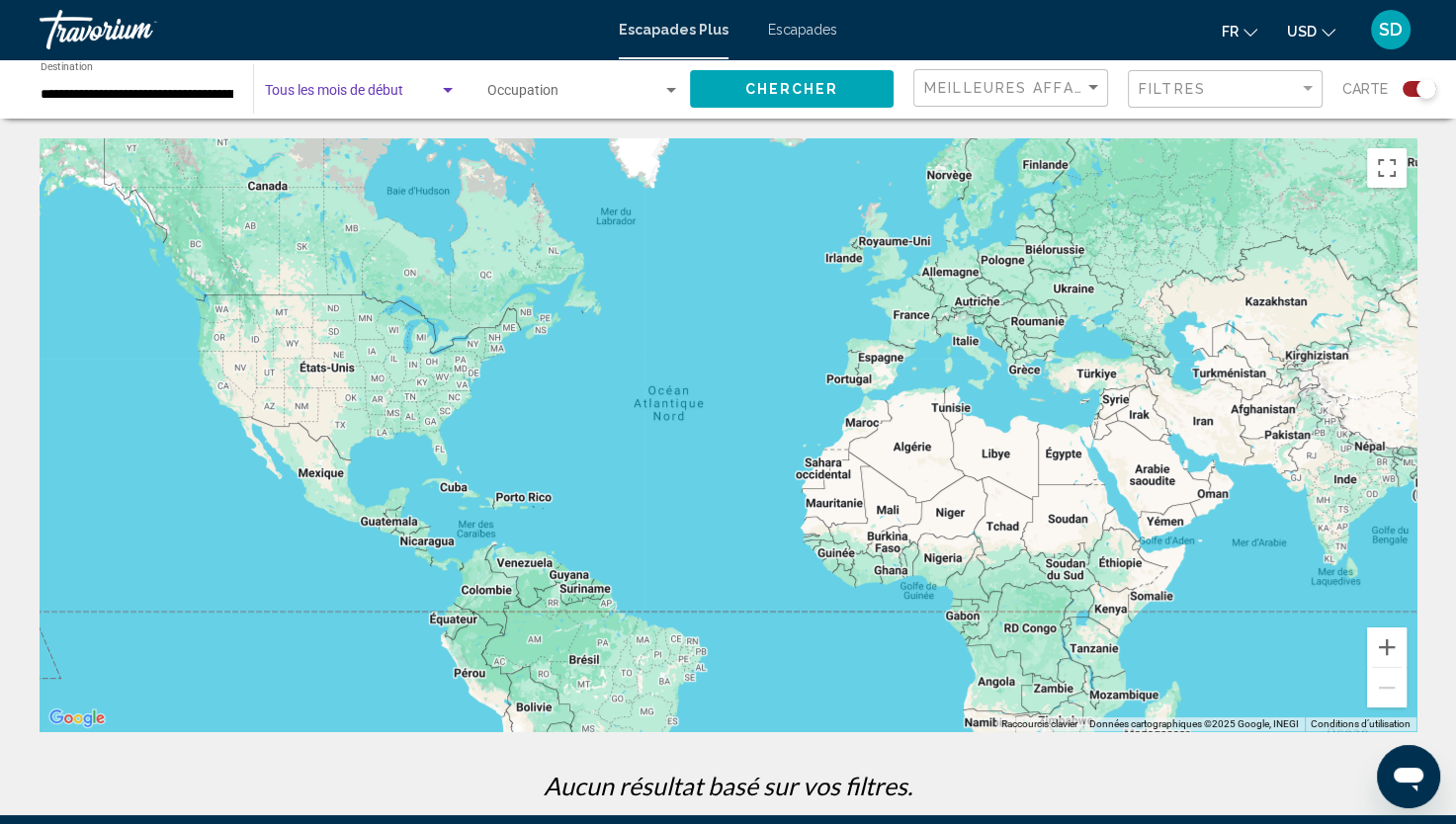 click on "**********" at bounding box center (136, 89) 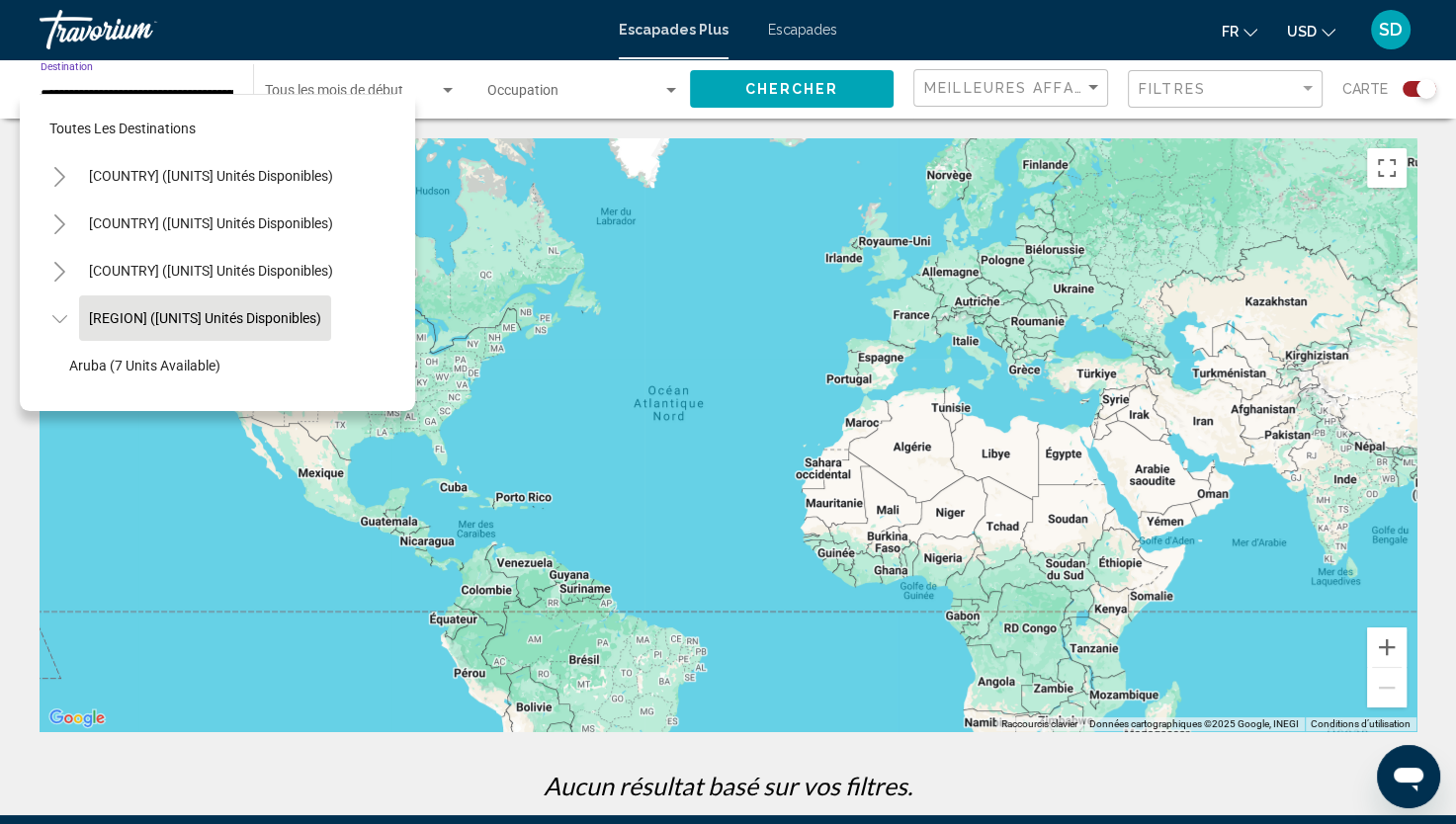 scroll, scrollTop: 0, scrollLeft: 119, axis: horizontal 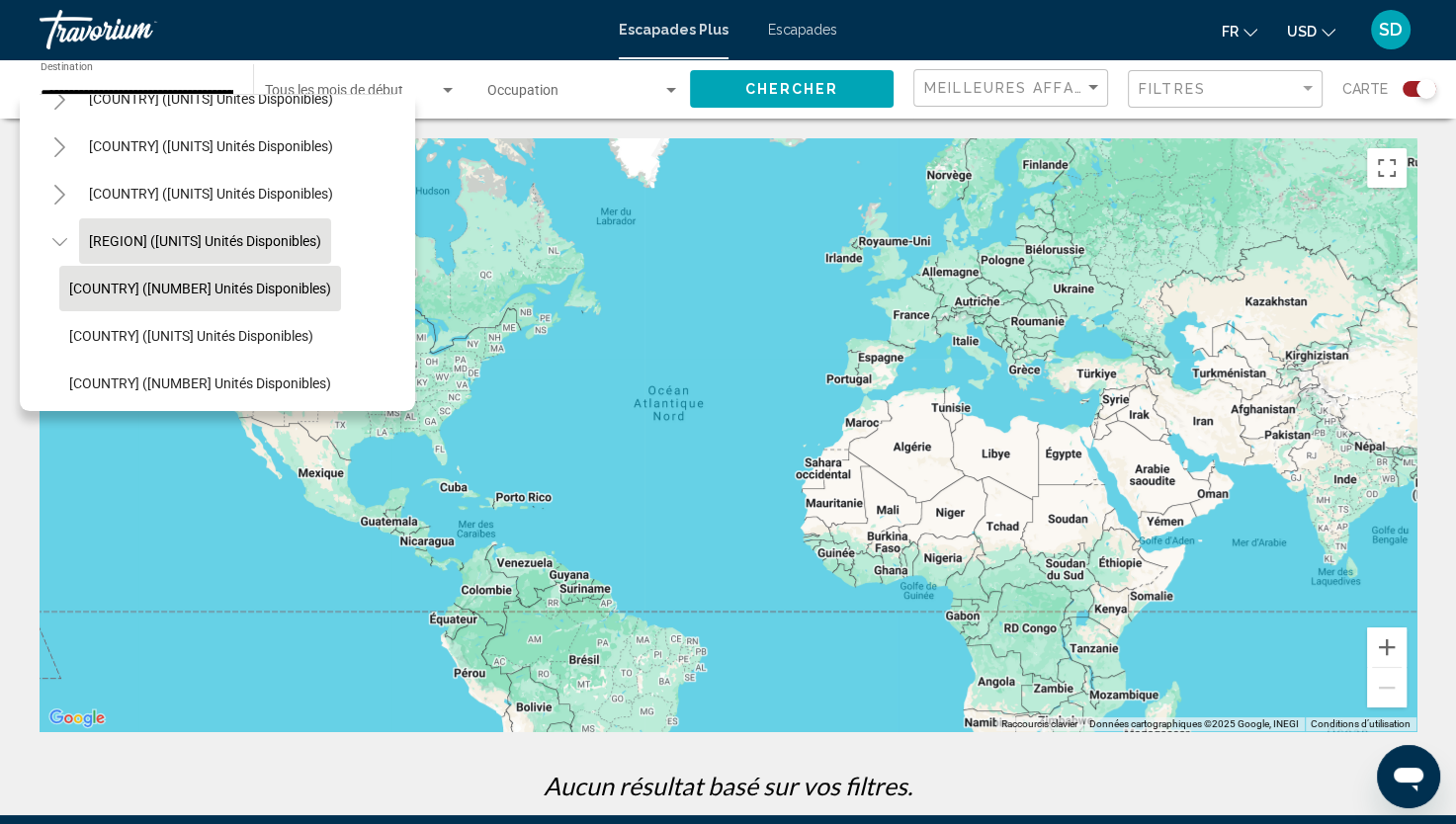 drag, startPoint x: 224, startPoint y: 180, endPoint x: 186, endPoint y: 285, distance: 111.66468 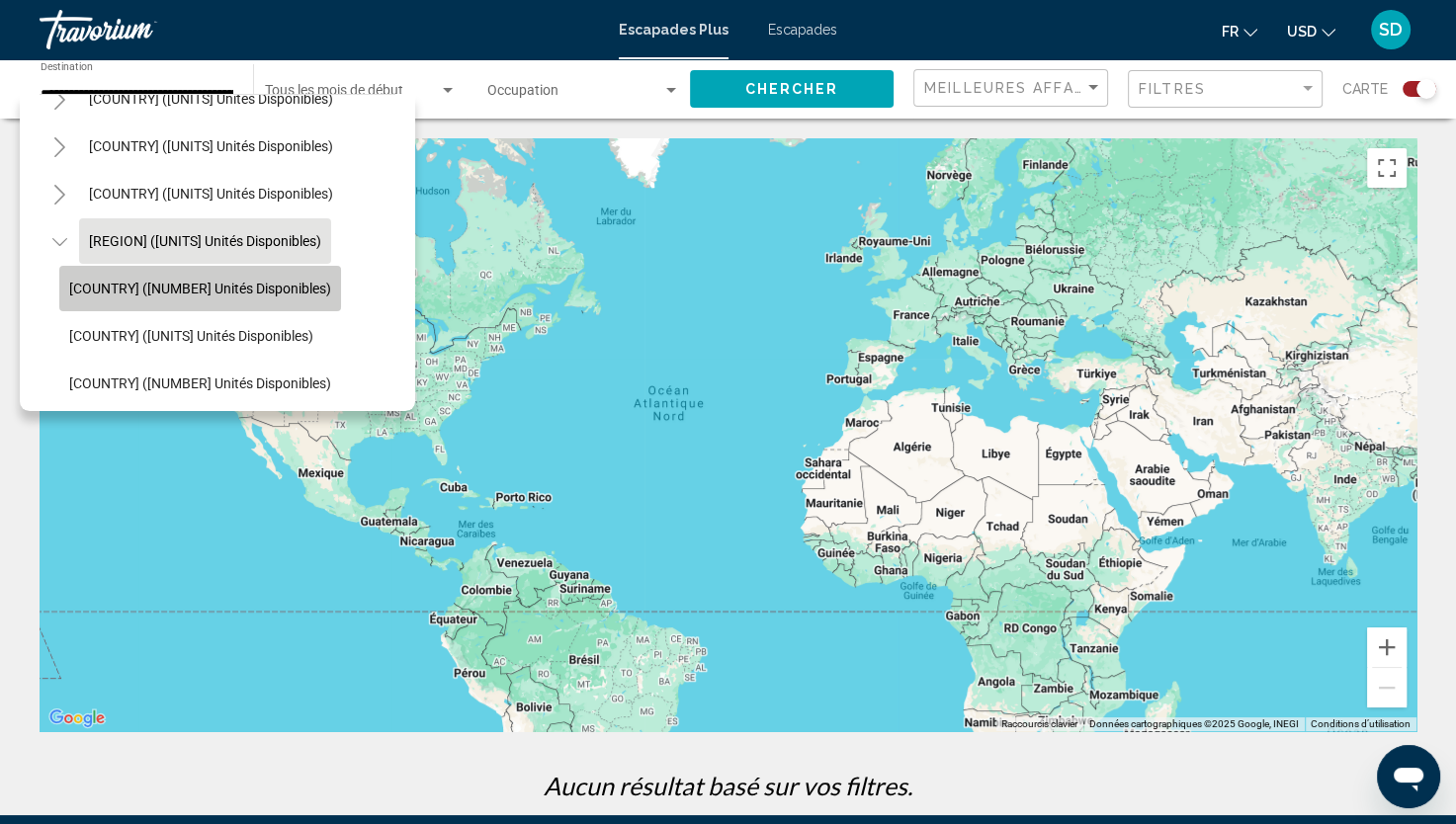 click on "Aruba (7 unités disponibles)" at bounding box center [200, 288] 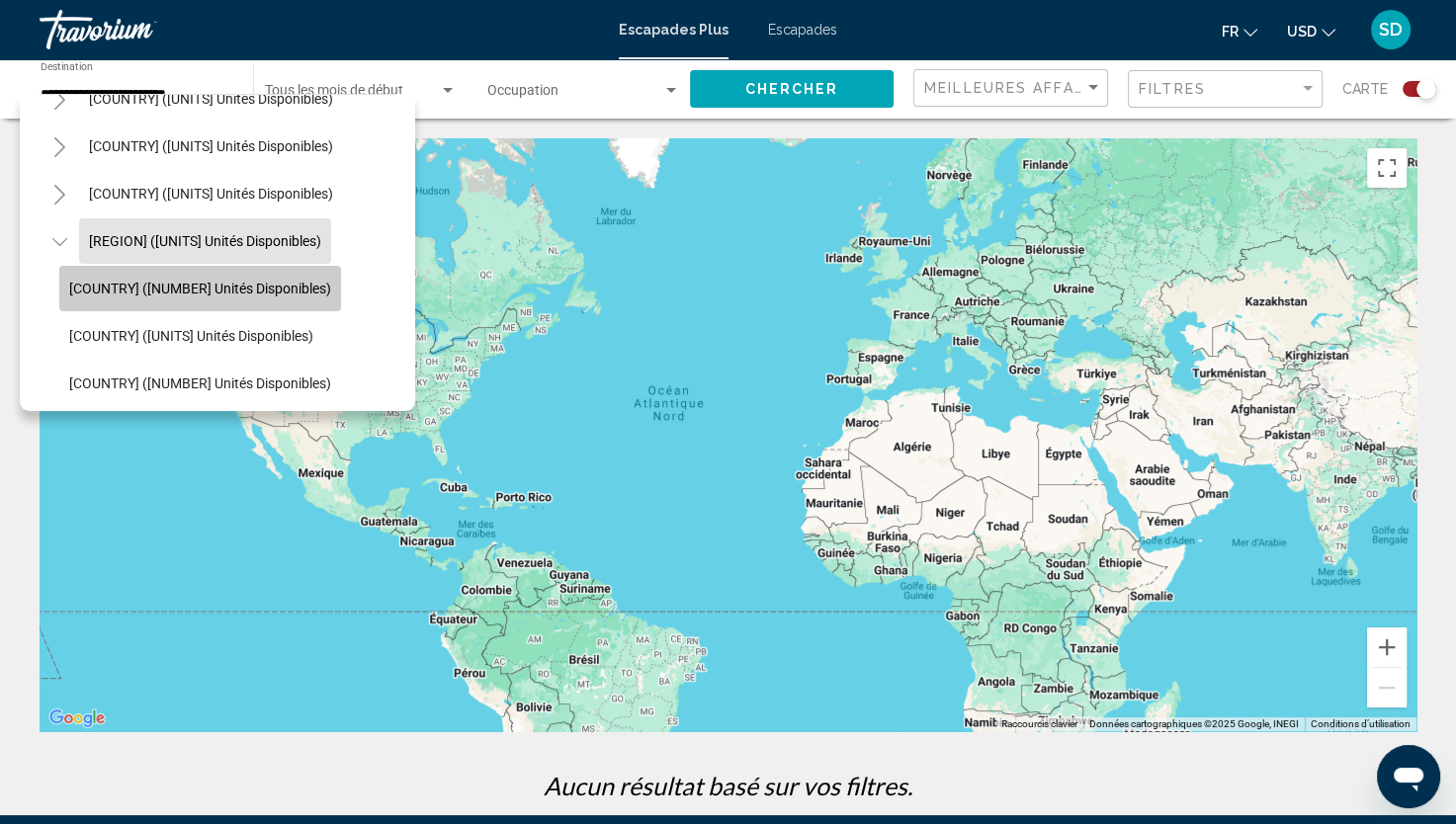 scroll, scrollTop: 0, scrollLeft: 0, axis: both 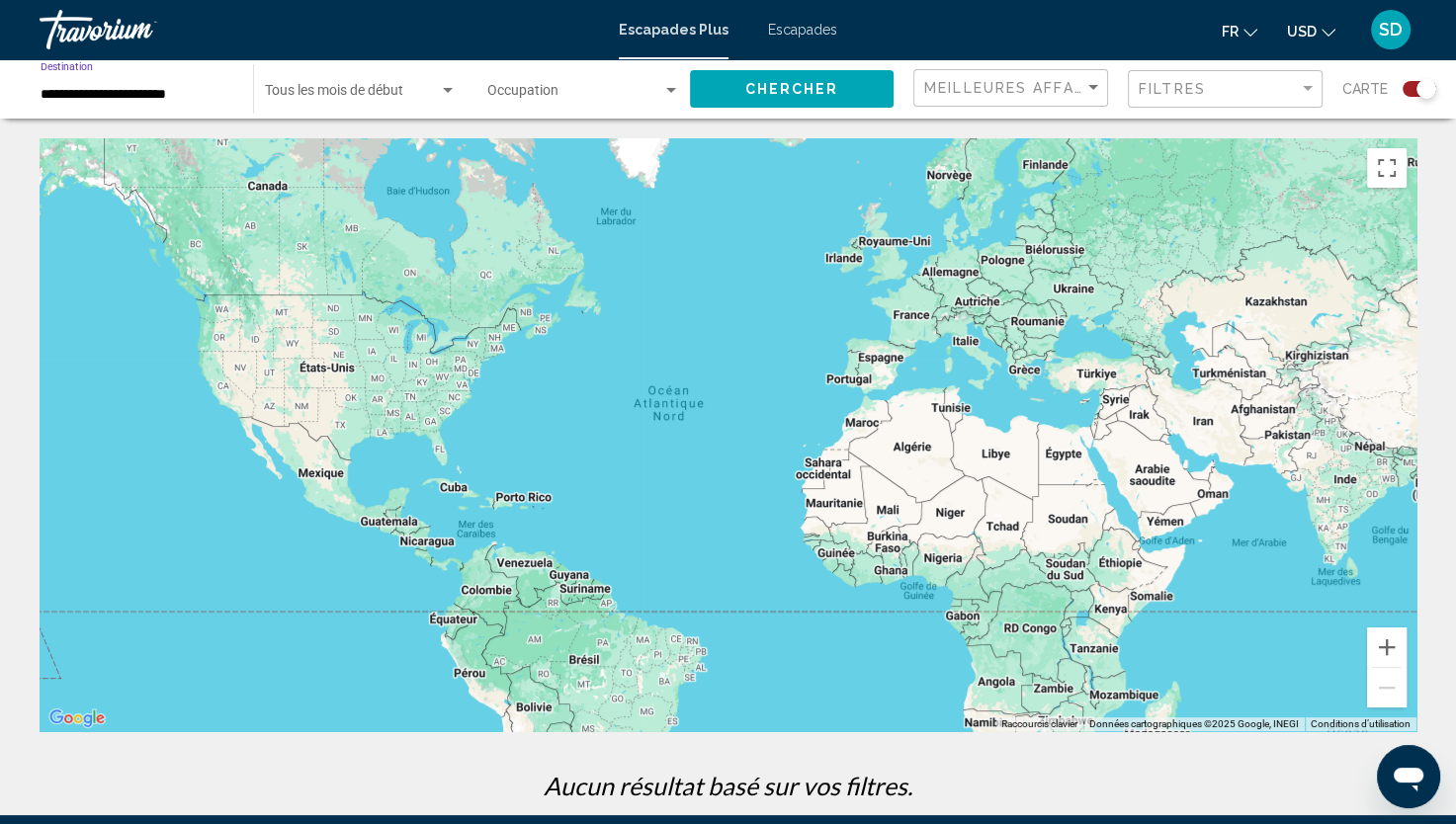 click on "Chercher" at bounding box center (792, 90) 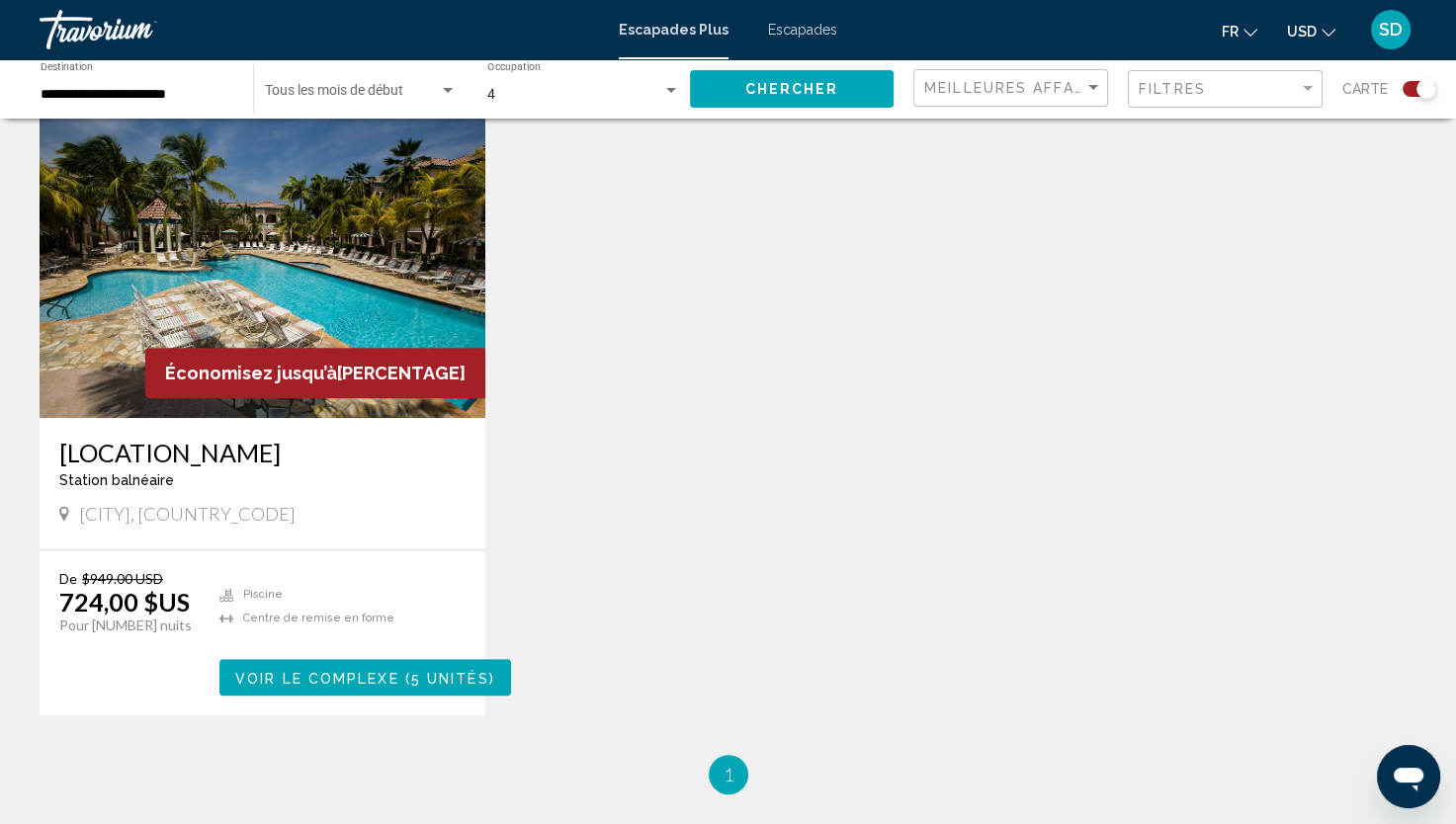 scroll, scrollTop: 696, scrollLeft: 0, axis: vertical 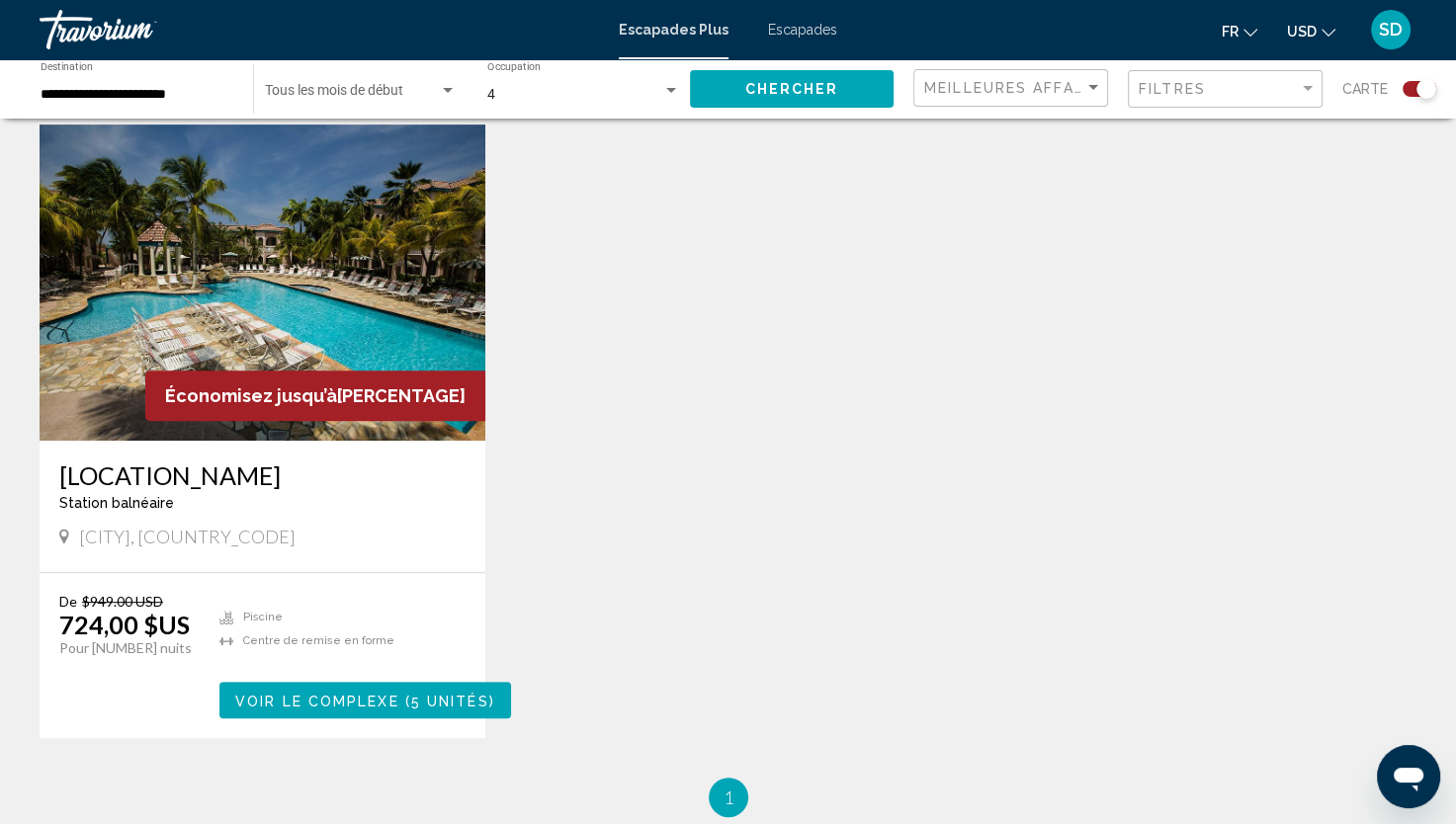 click at bounding box center [262, 283] 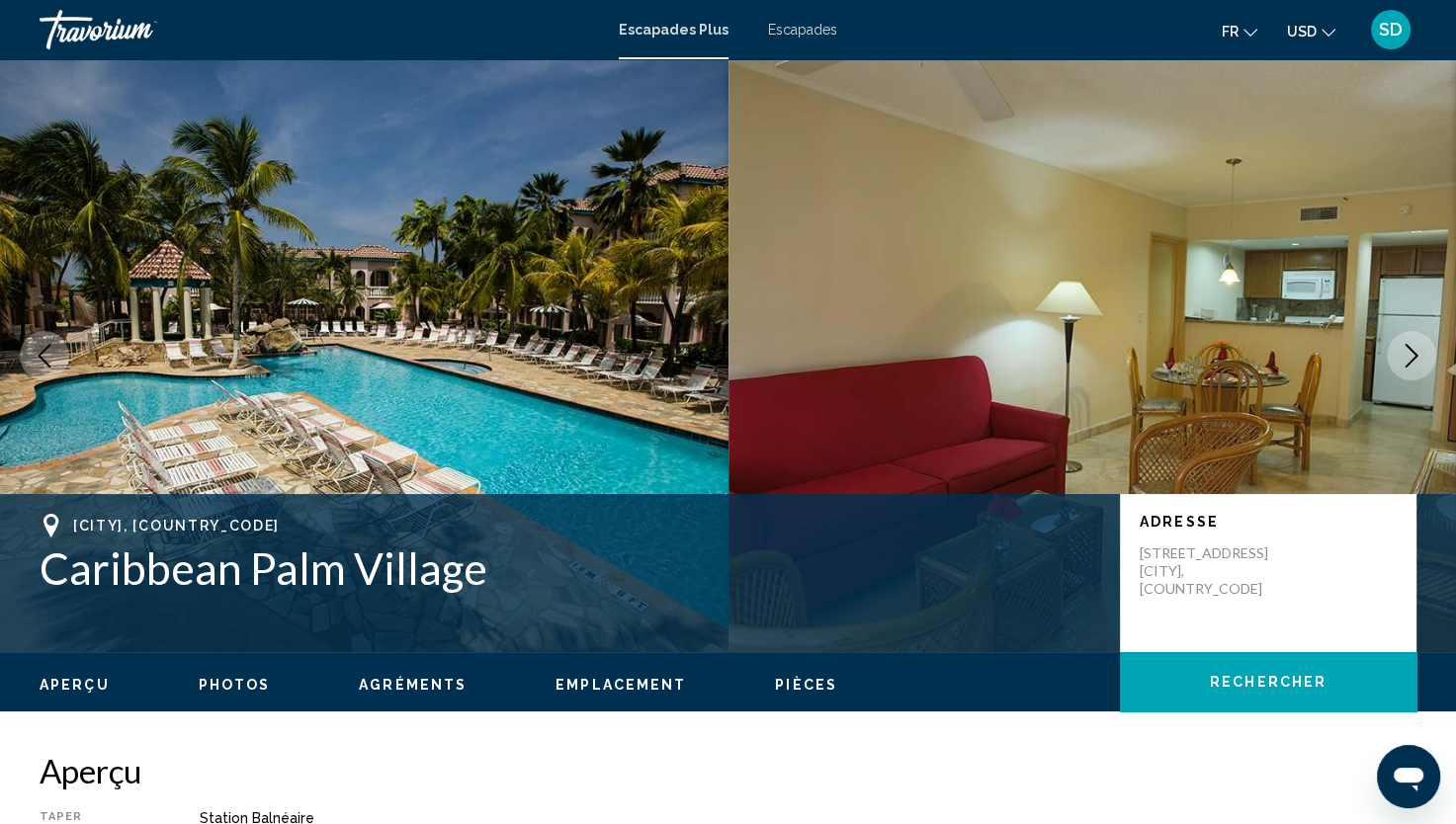 scroll, scrollTop: 2187, scrollLeft: 0, axis: vertical 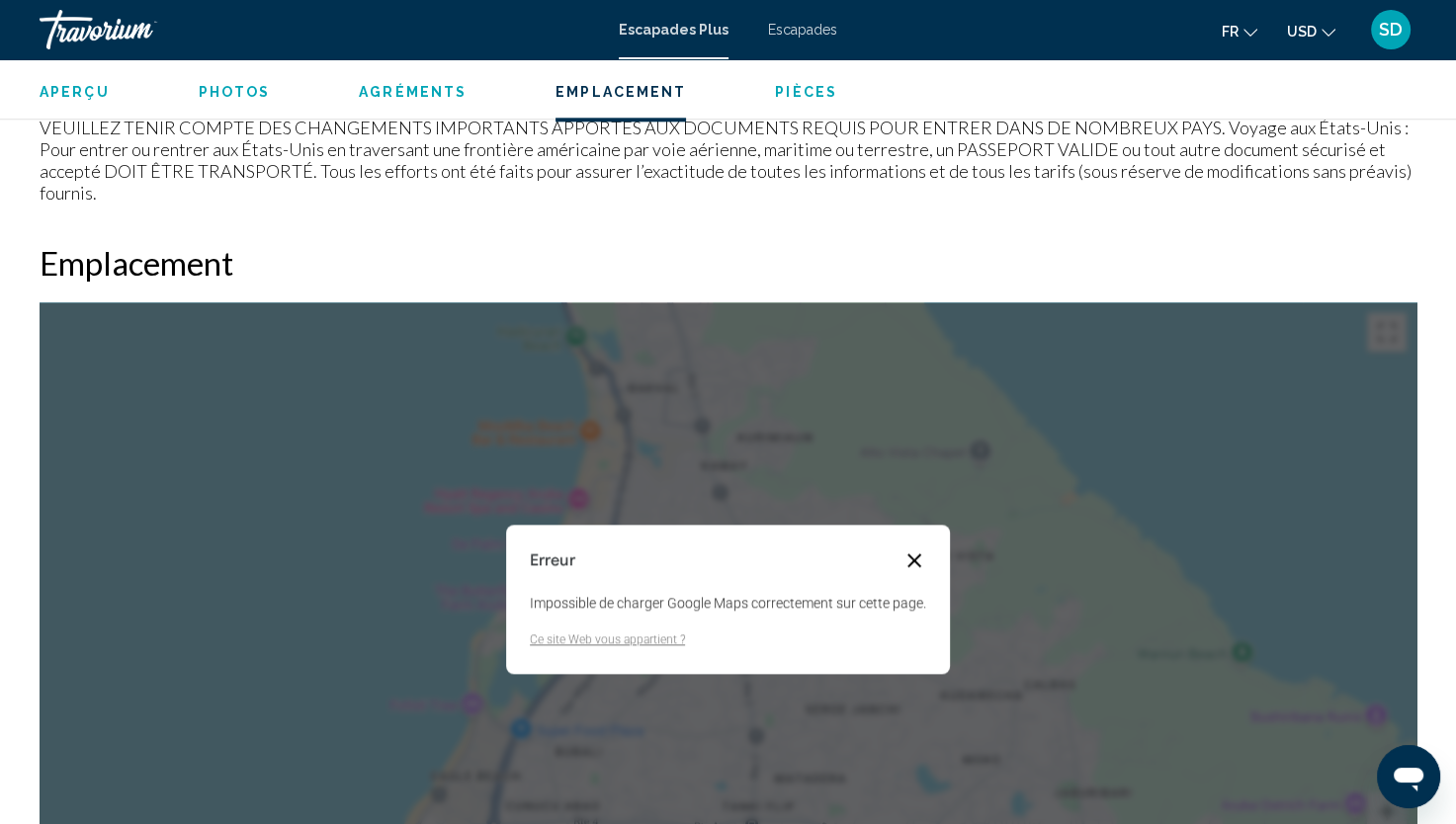 click at bounding box center [914, 560] 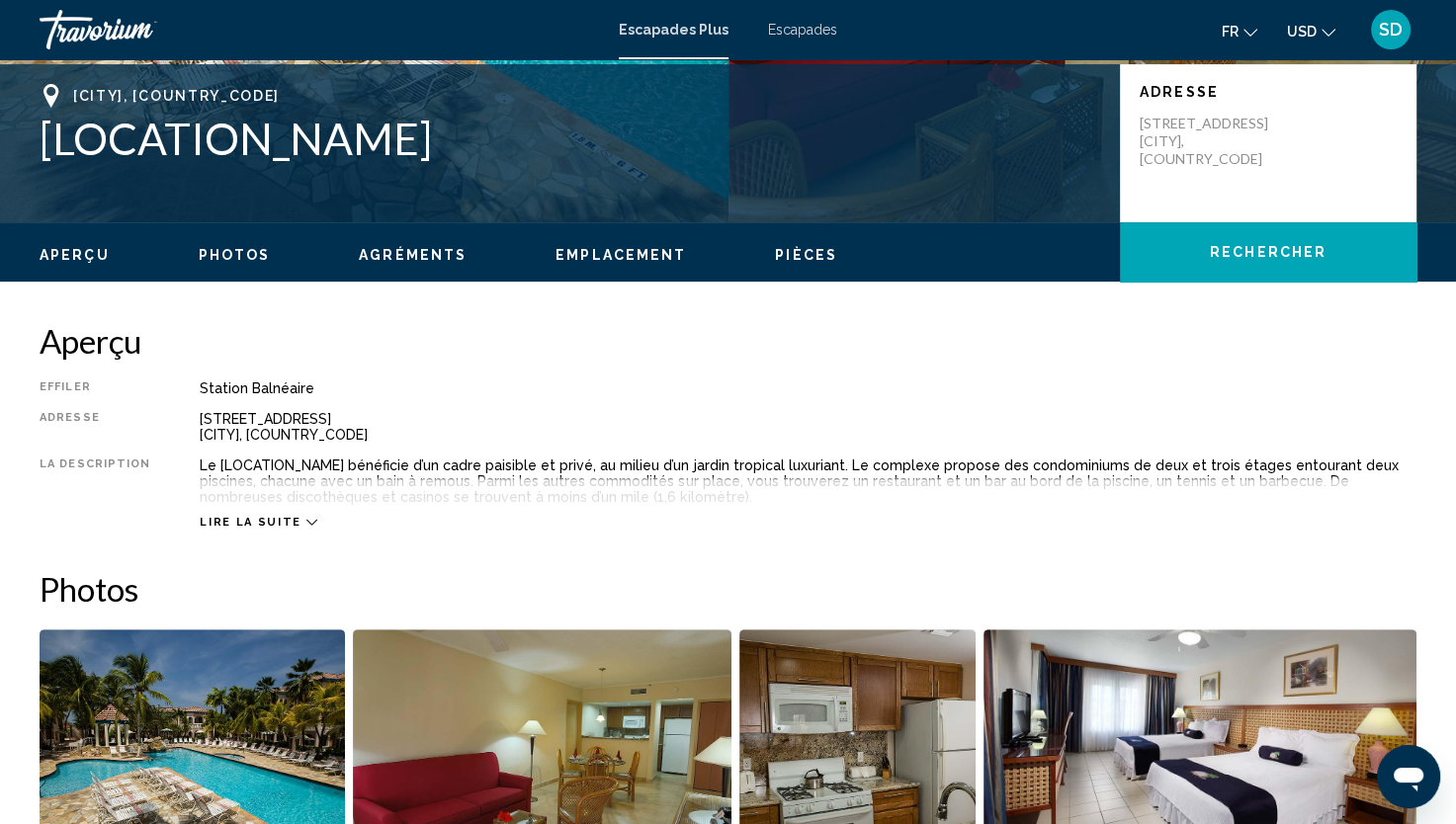 scroll, scrollTop: 0, scrollLeft: 0, axis: both 